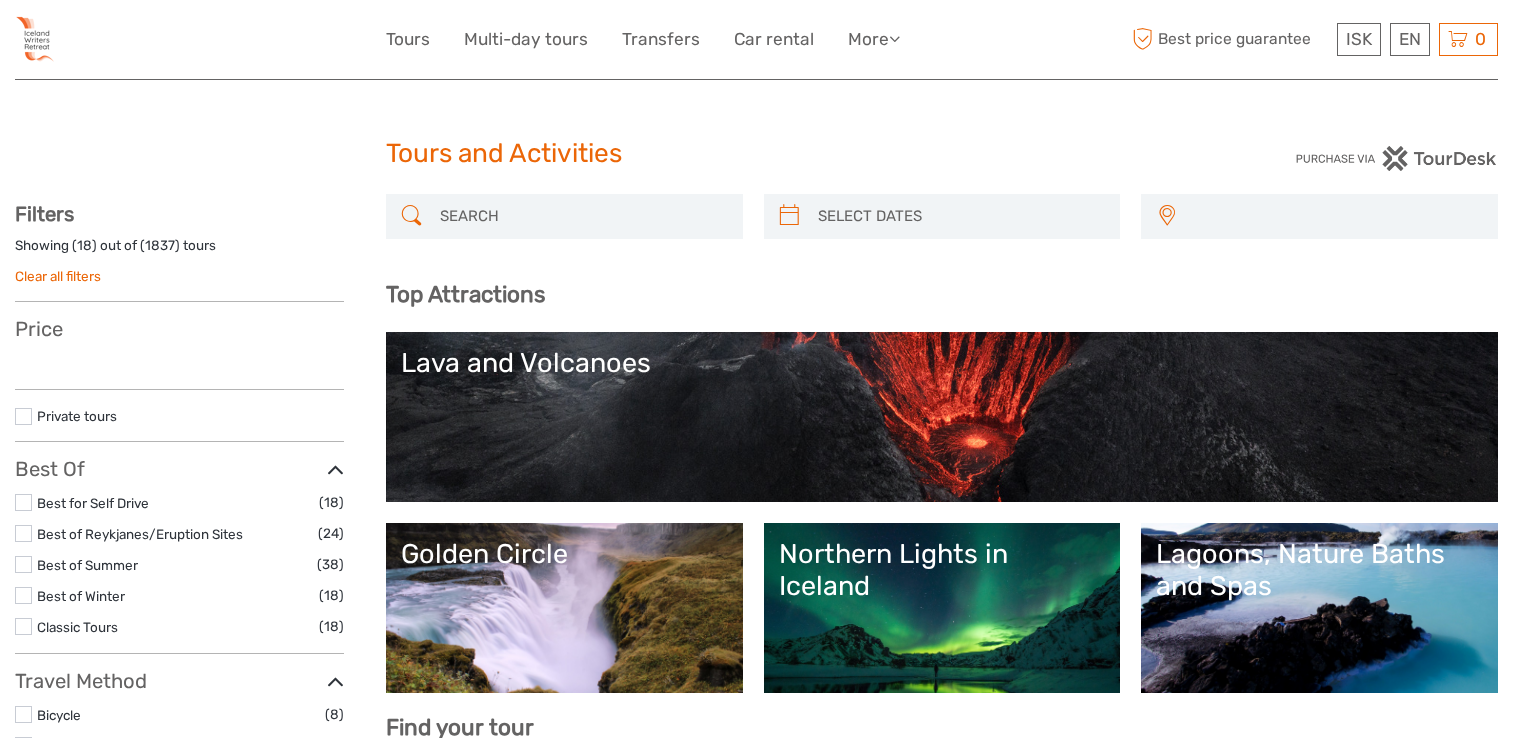 select 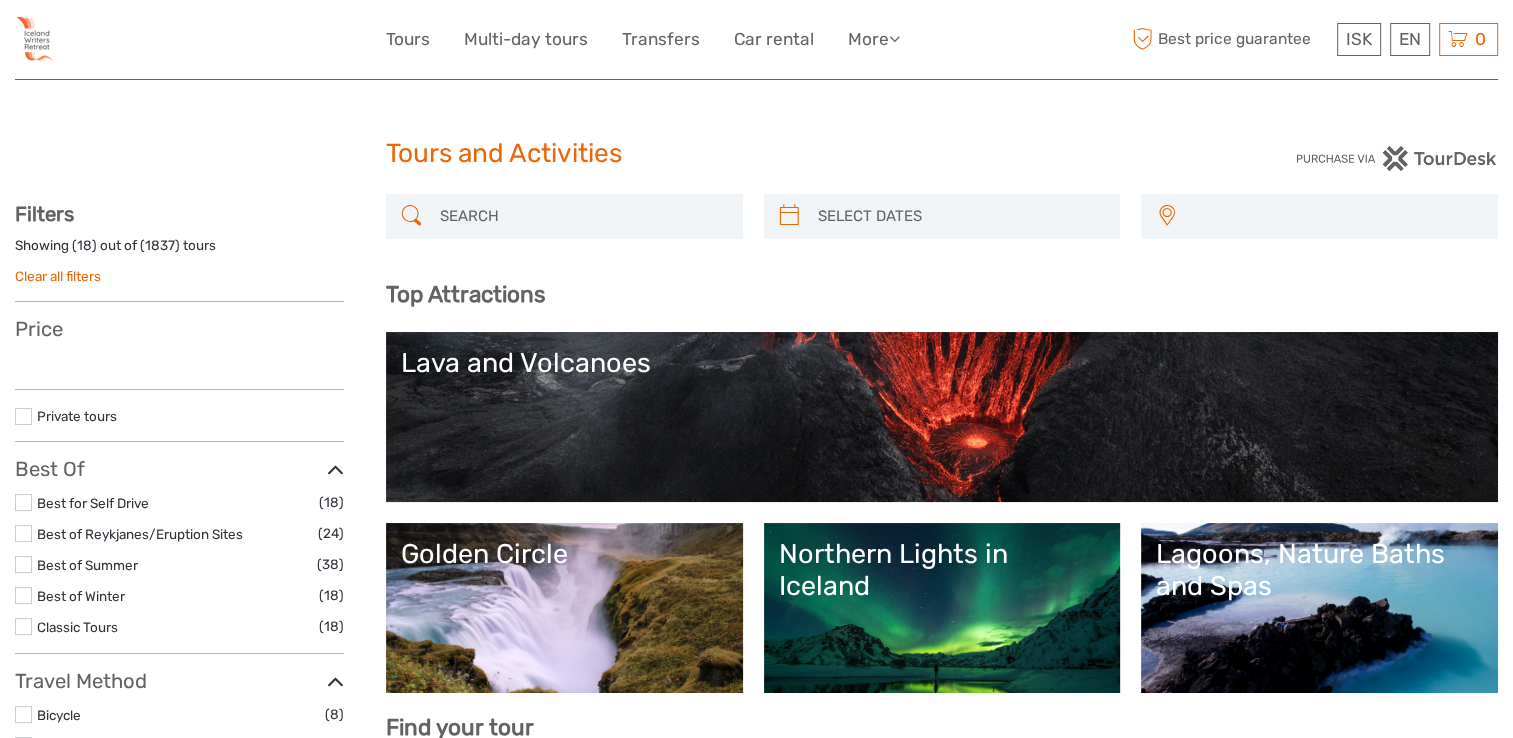 scroll, scrollTop: 0, scrollLeft: 0, axis: both 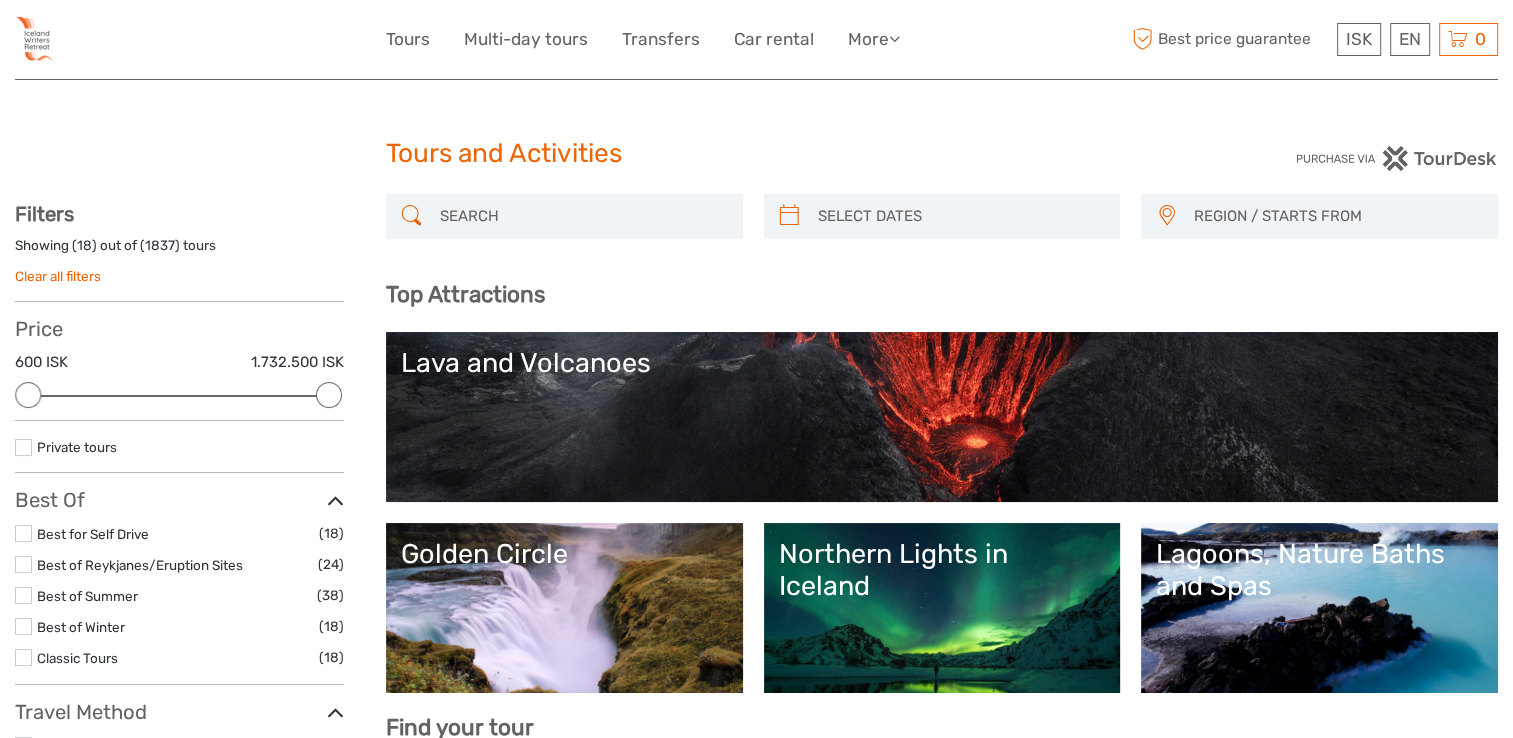 click at bounding box center [582, 216] 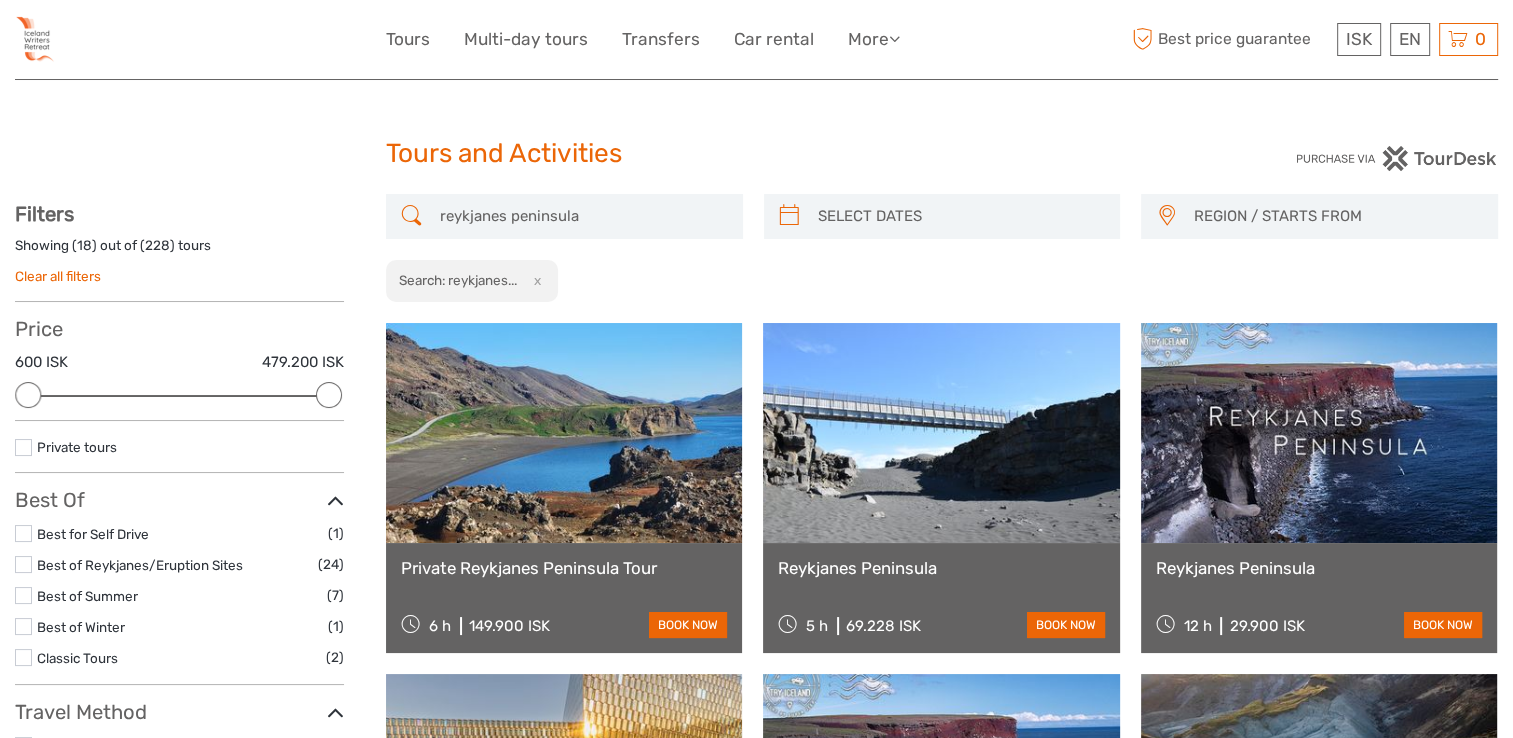 scroll, scrollTop: 113, scrollLeft: 0, axis: vertical 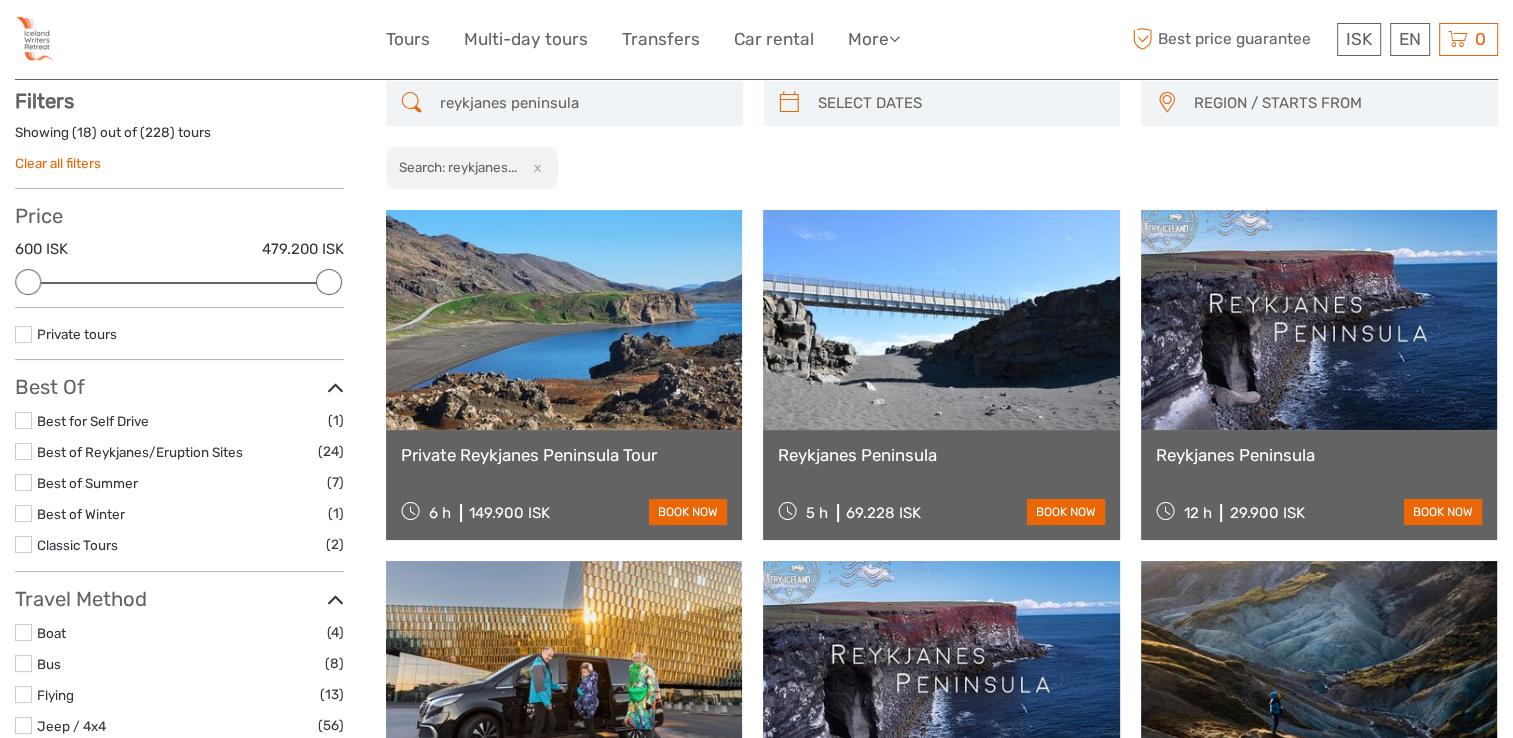 type on "reykjanes peninsula" 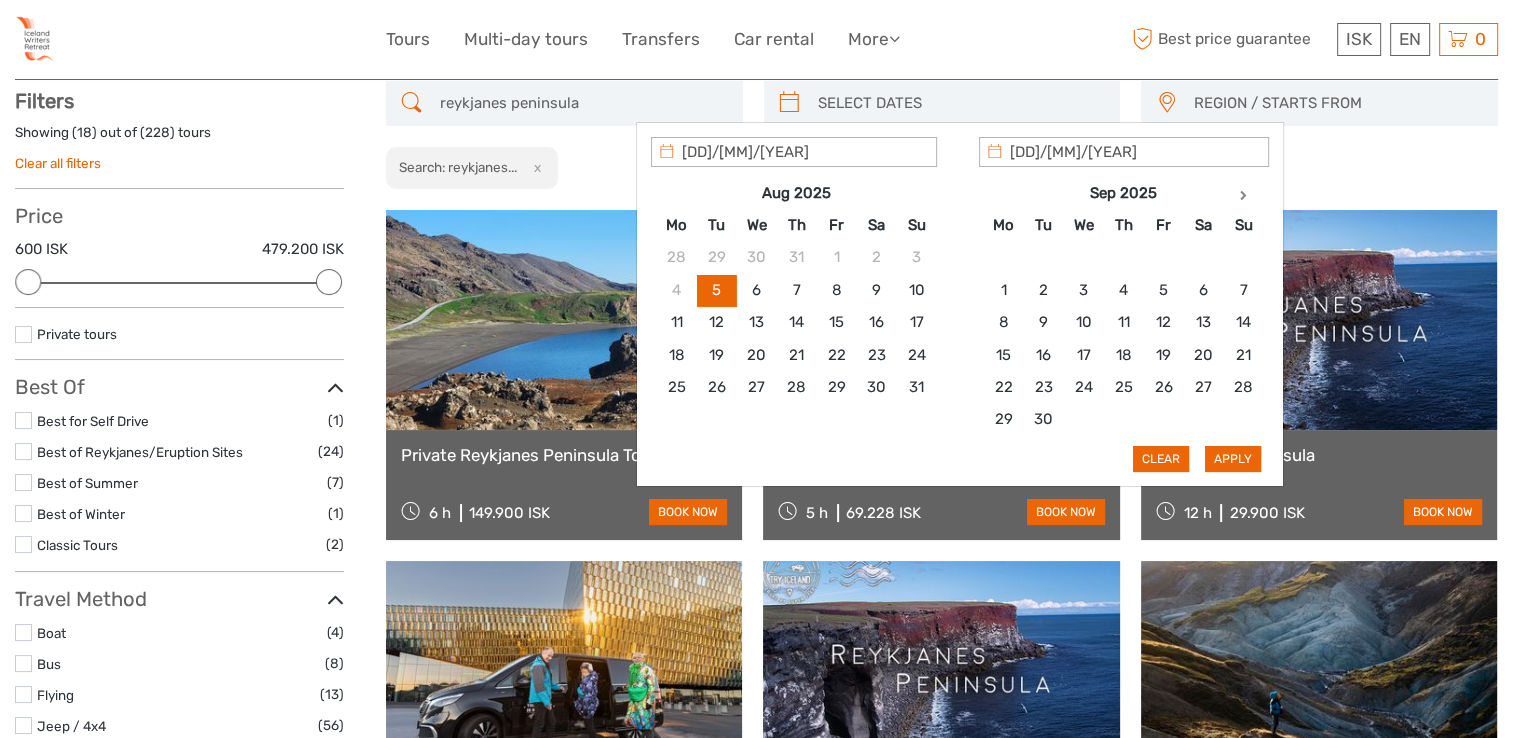 click at bounding box center [960, 103] 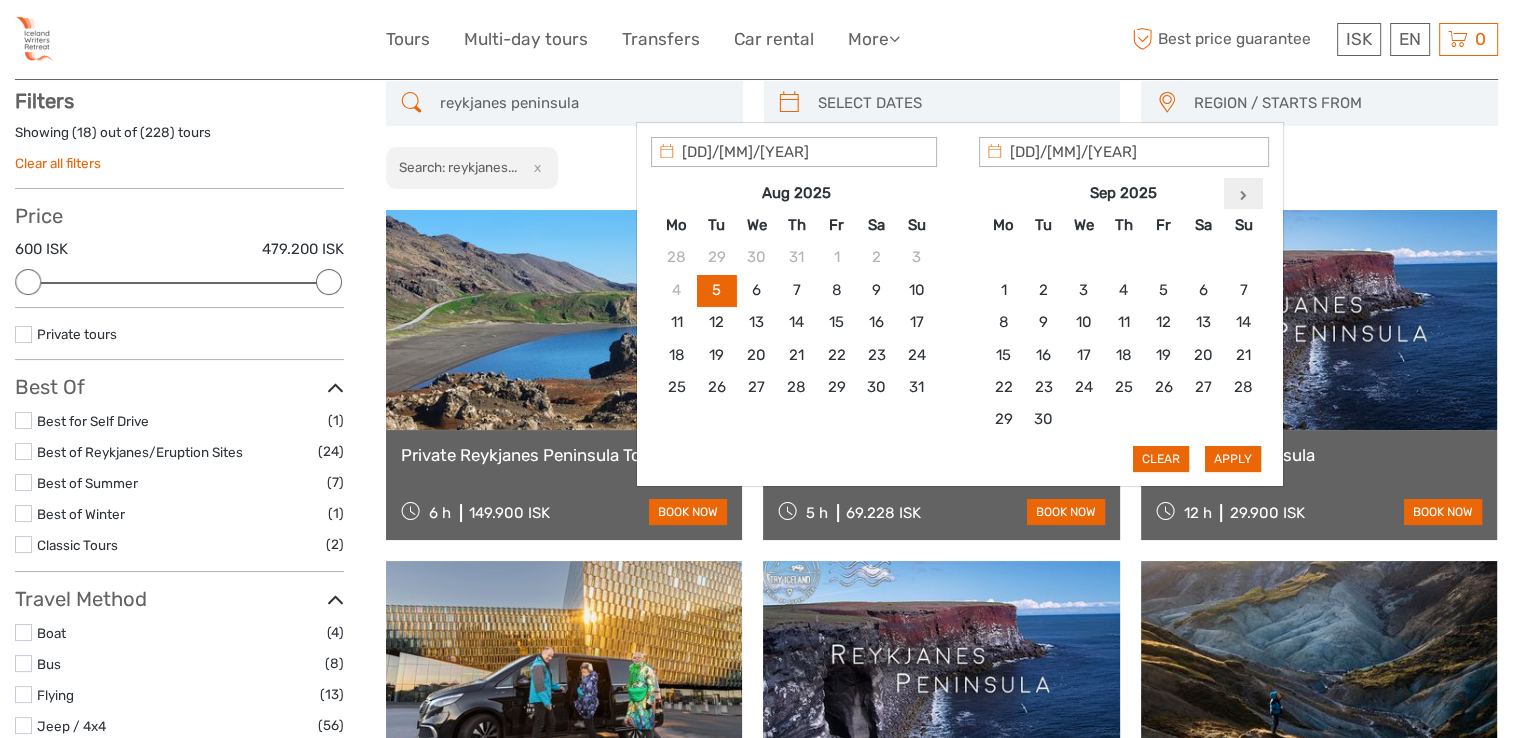 click at bounding box center [1243, 195] 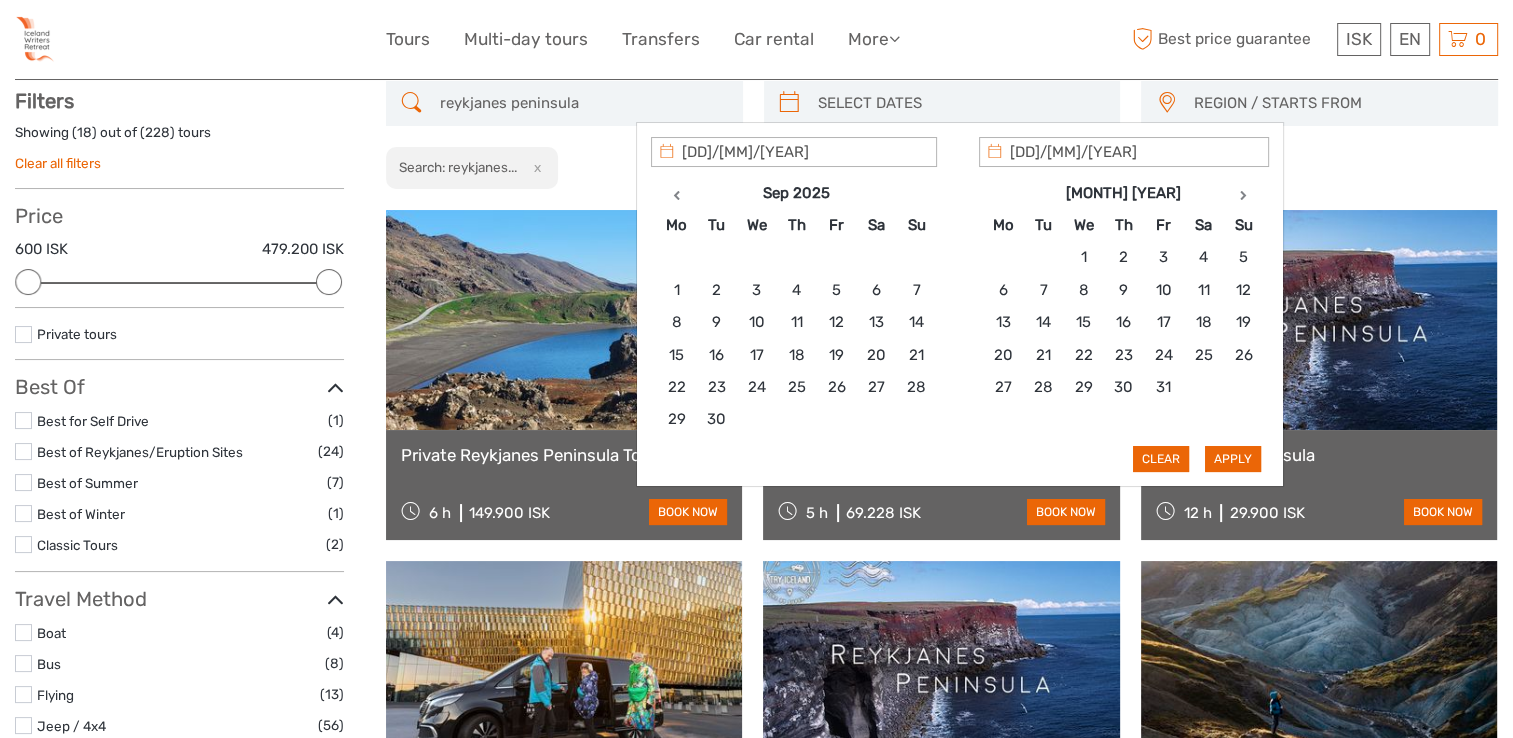 click at bounding box center (1243, 195) 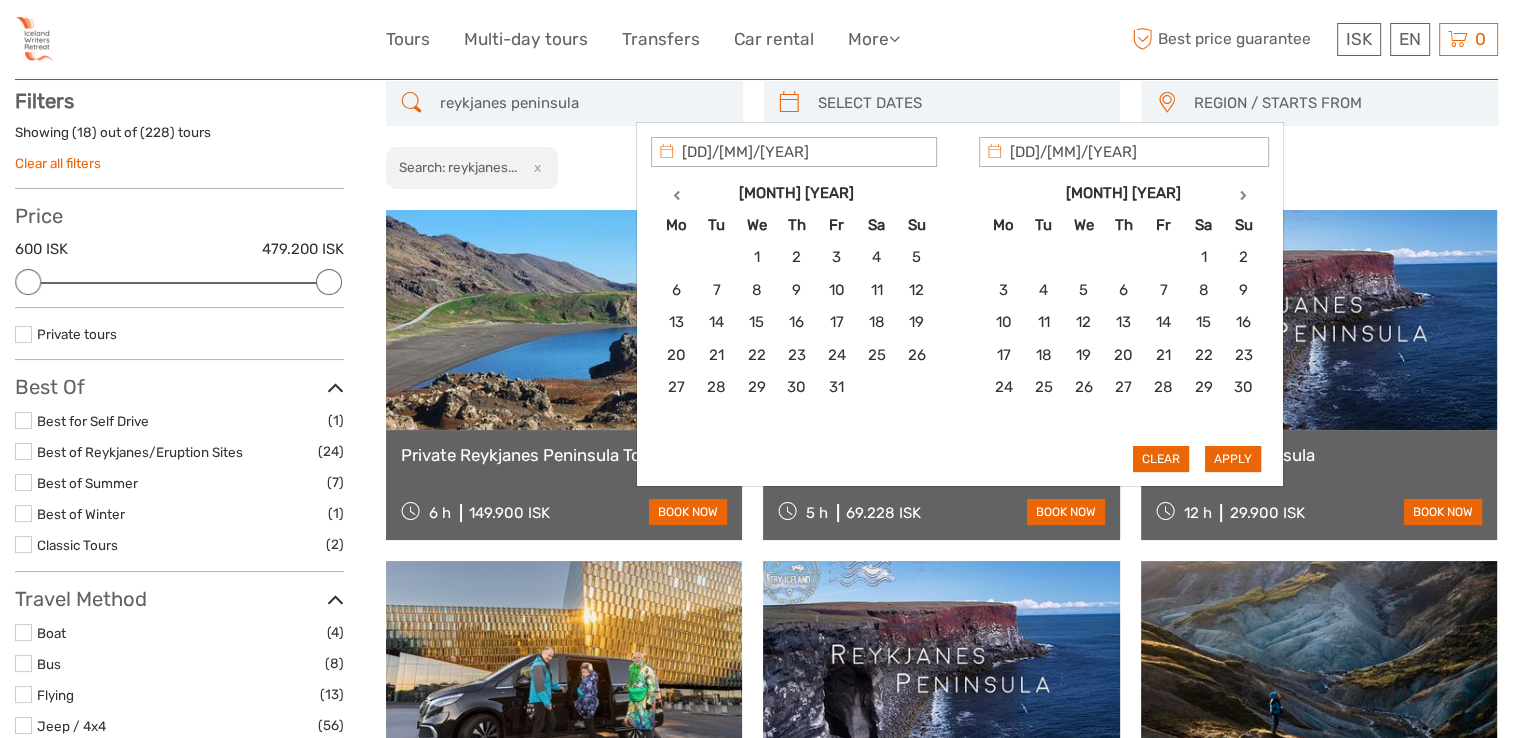 click at bounding box center [1243, 195] 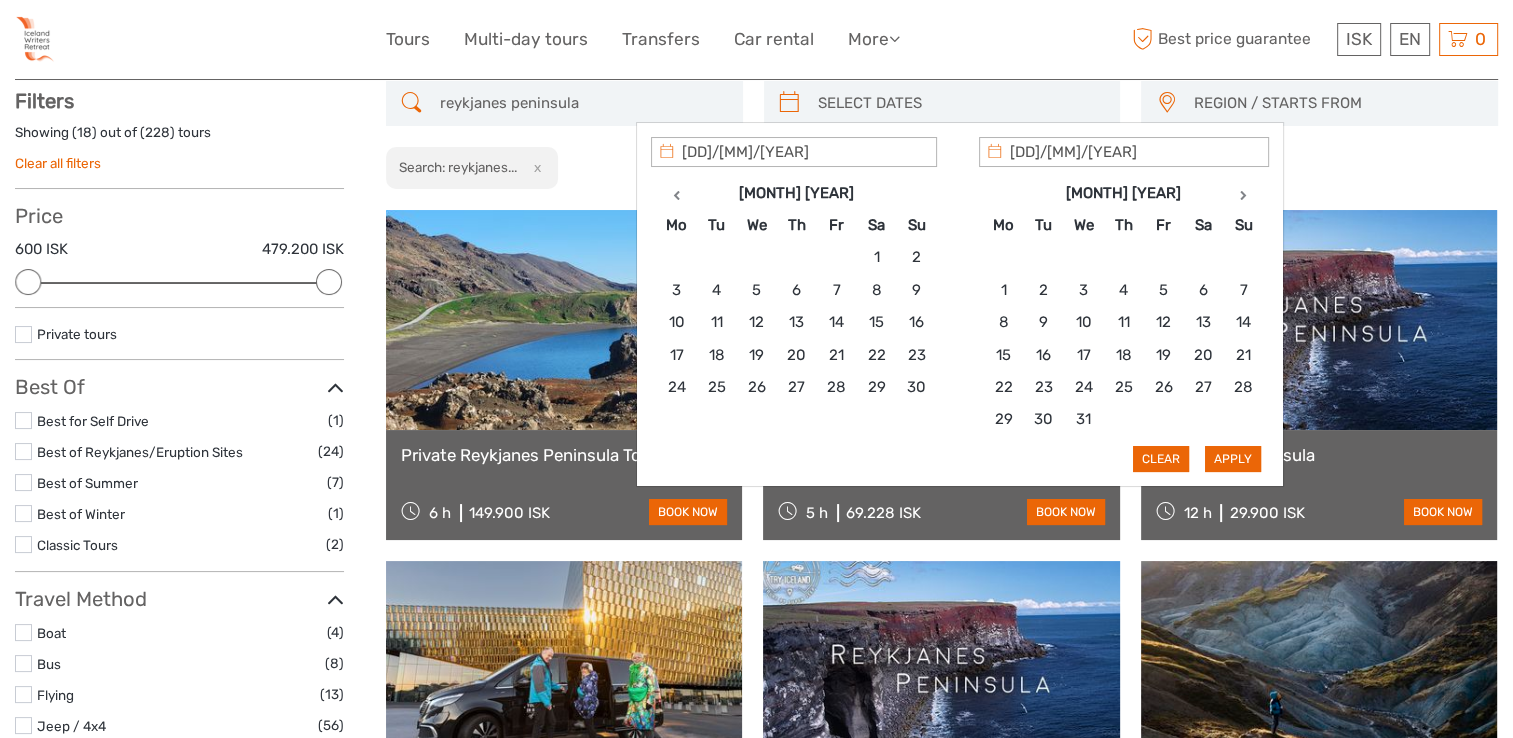 click at bounding box center (1243, 195) 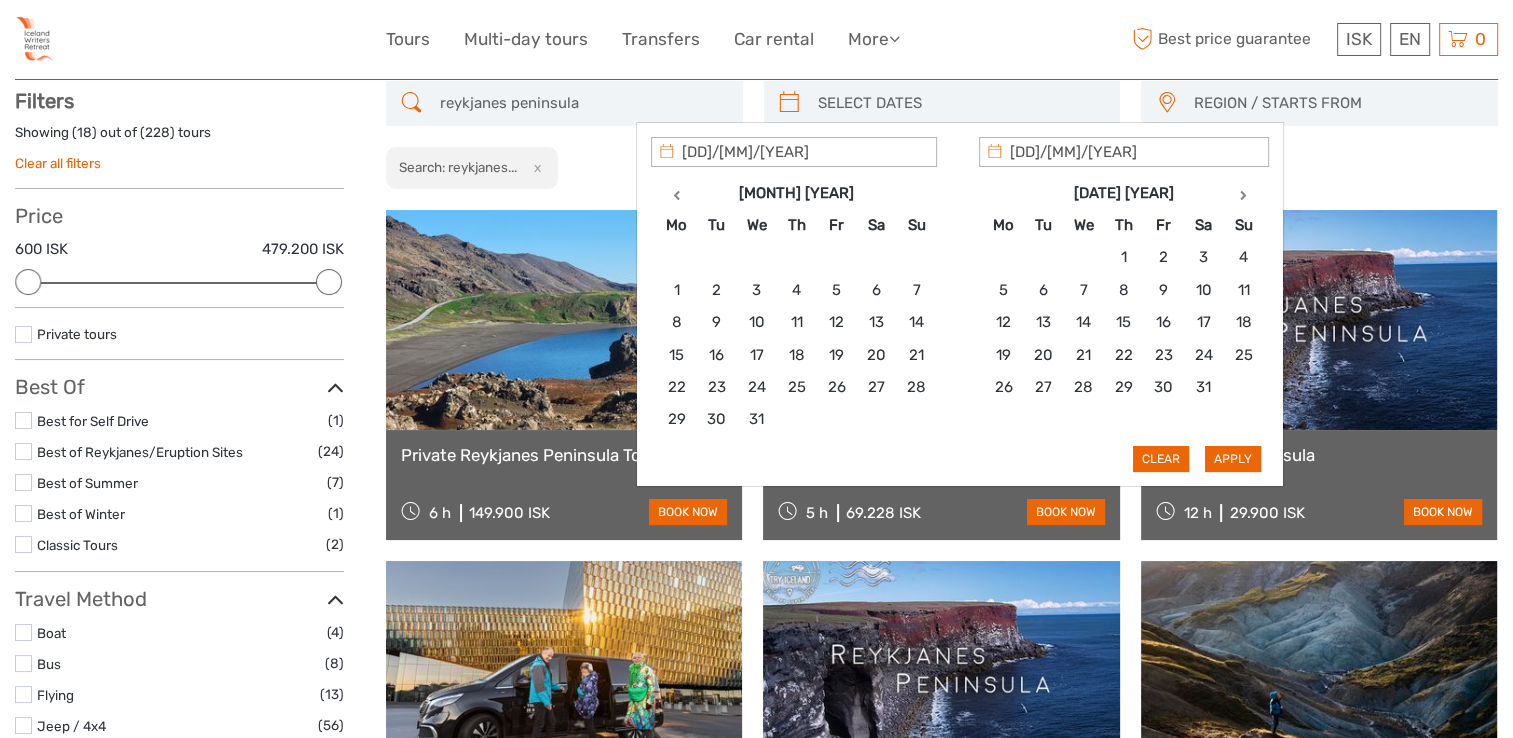 click at bounding box center (1243, 195) 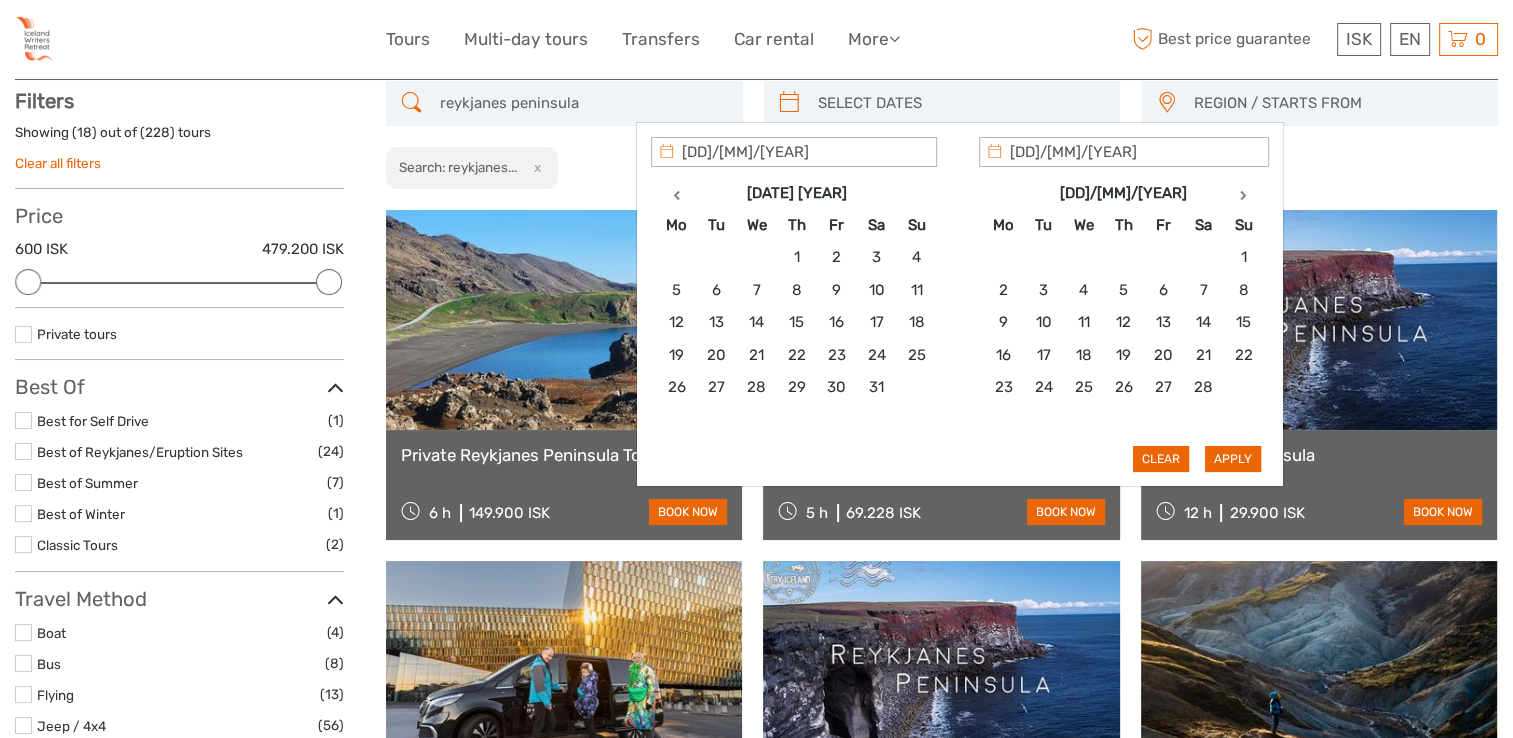 click at bounding box center (1243, 195) 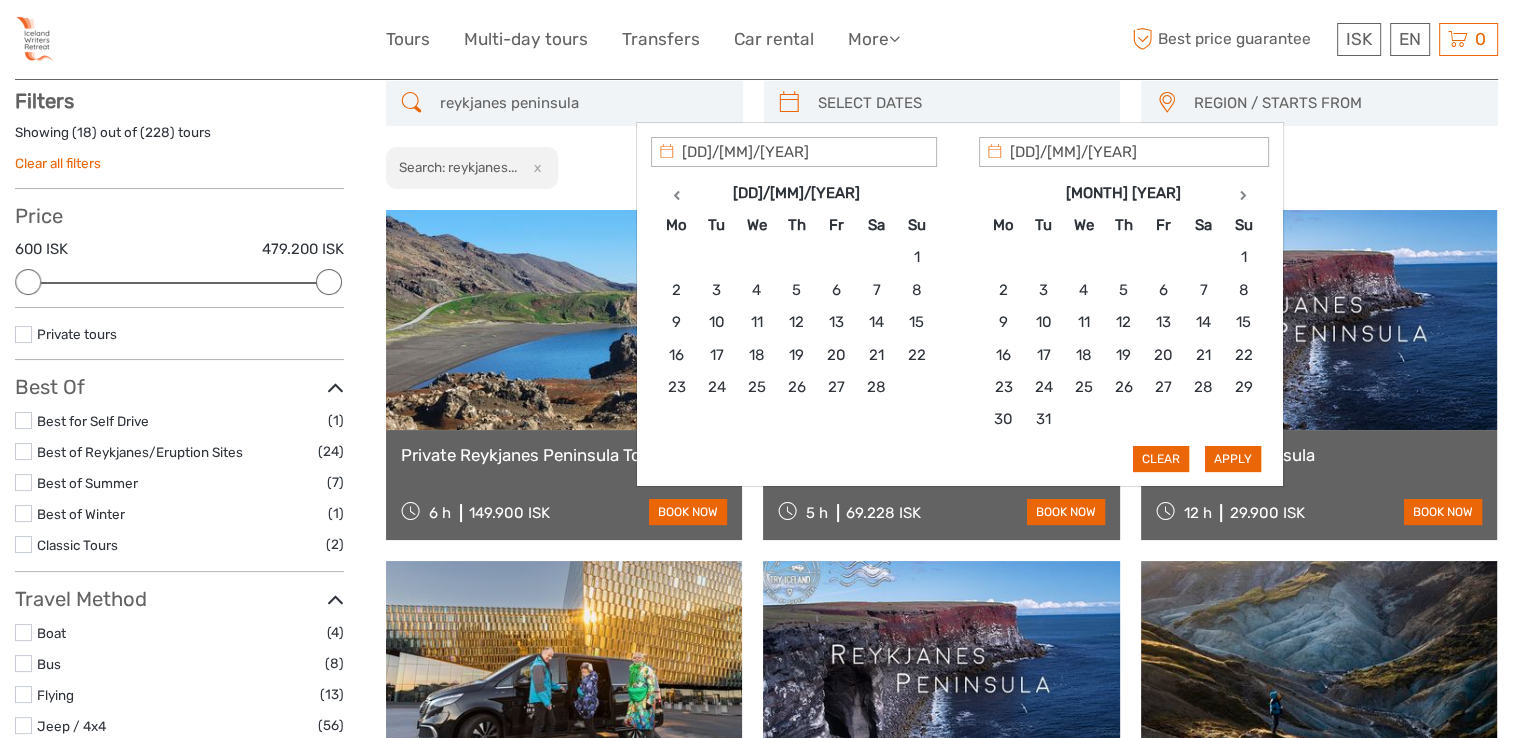 click at bounding box center [1243, 195] 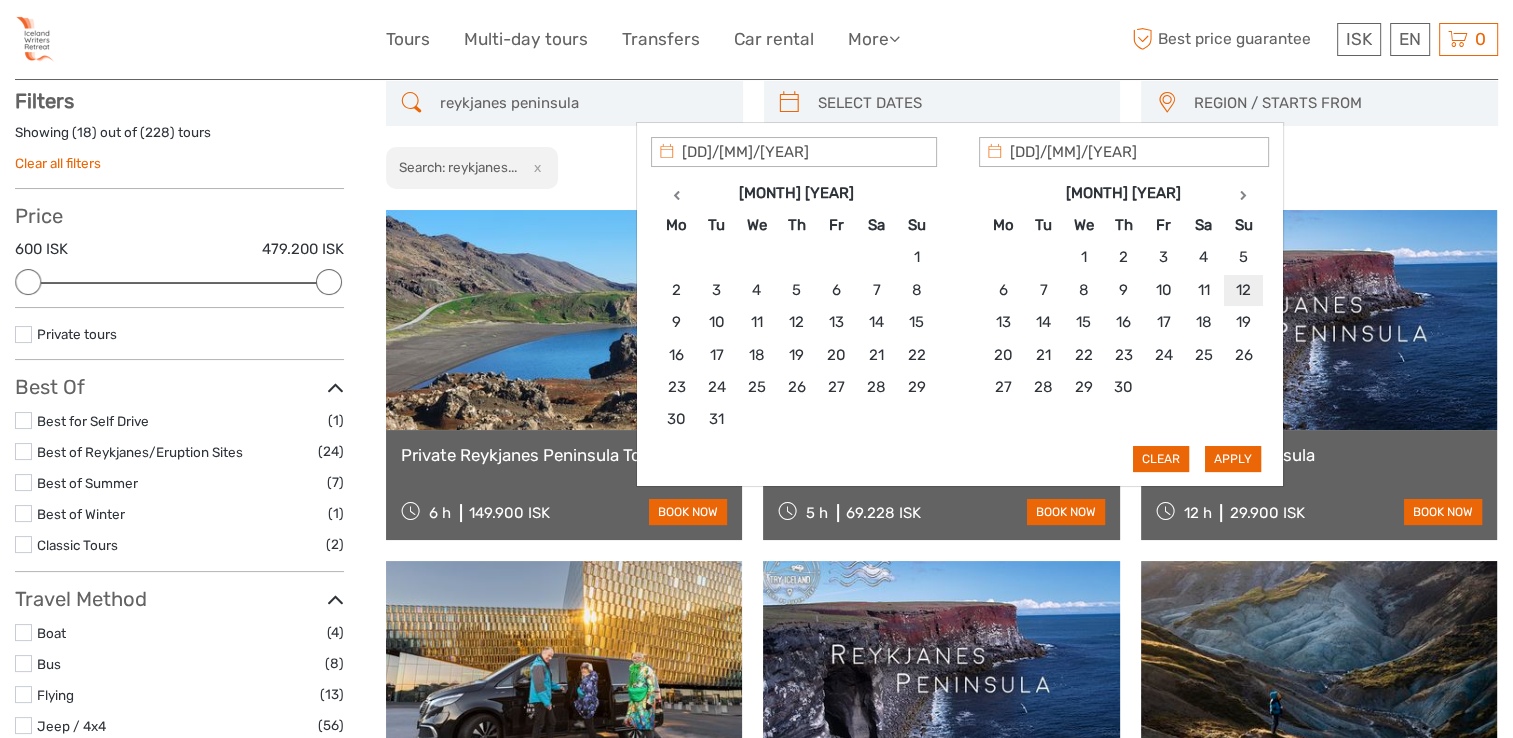 type on "12/04/2026" 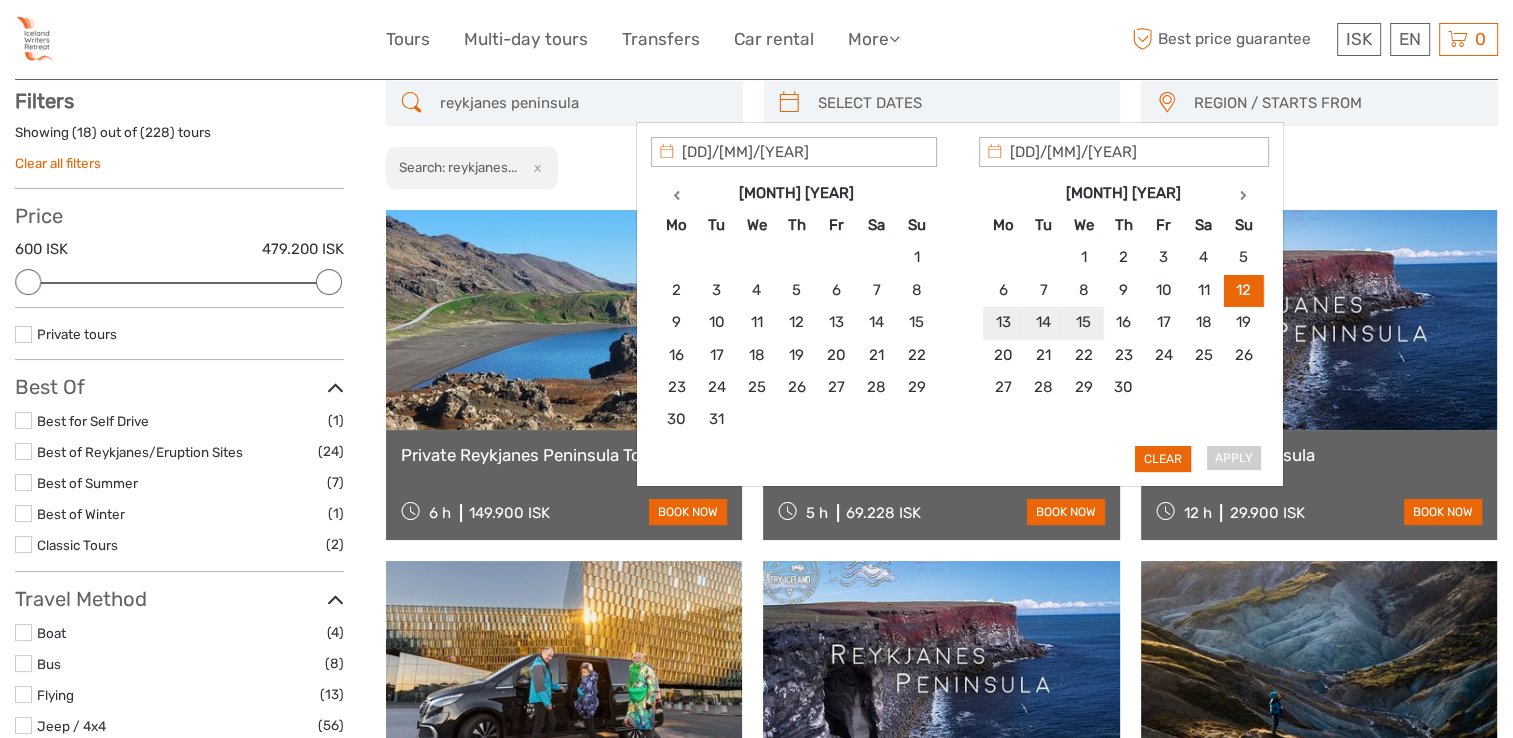 type on "14/04/2026" 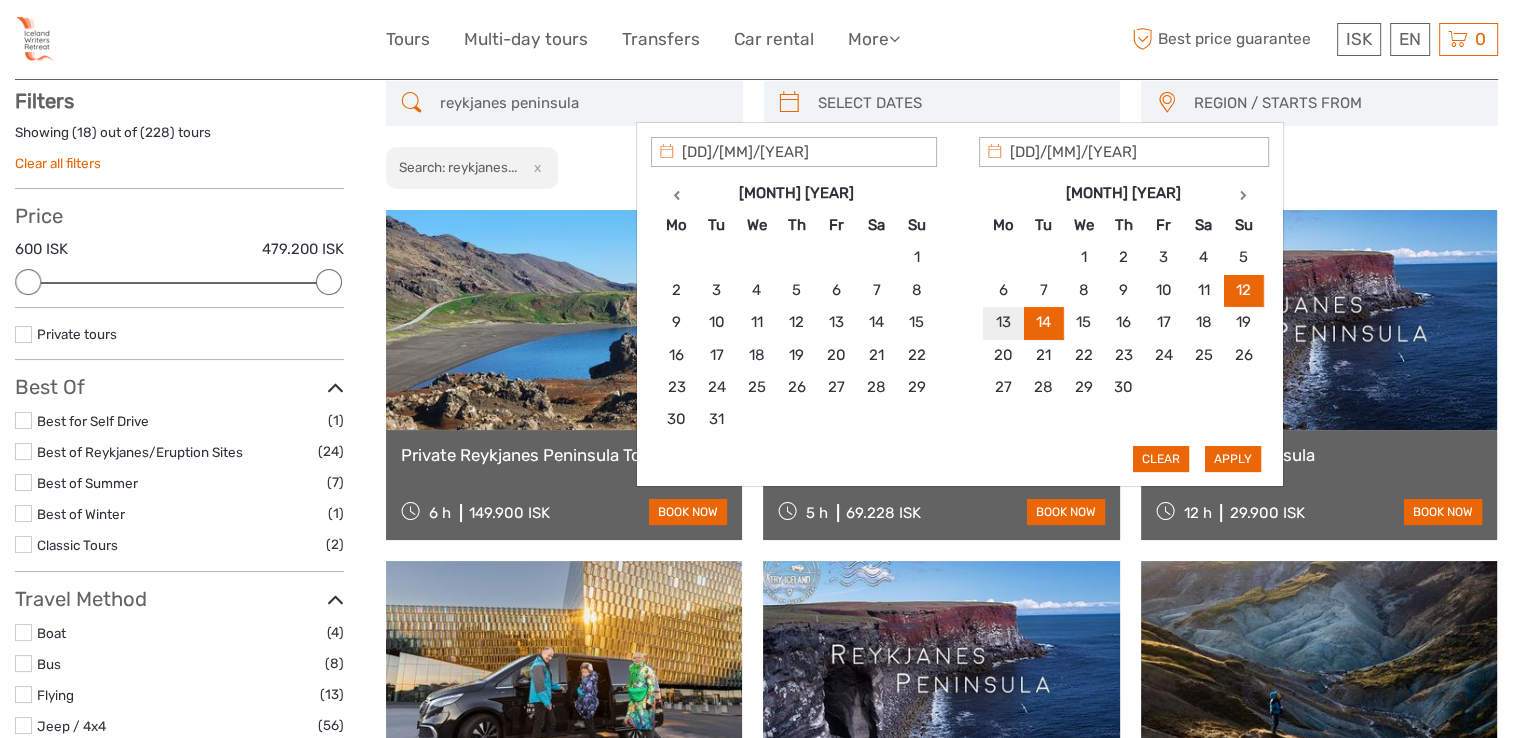 type on "12/04/2026" 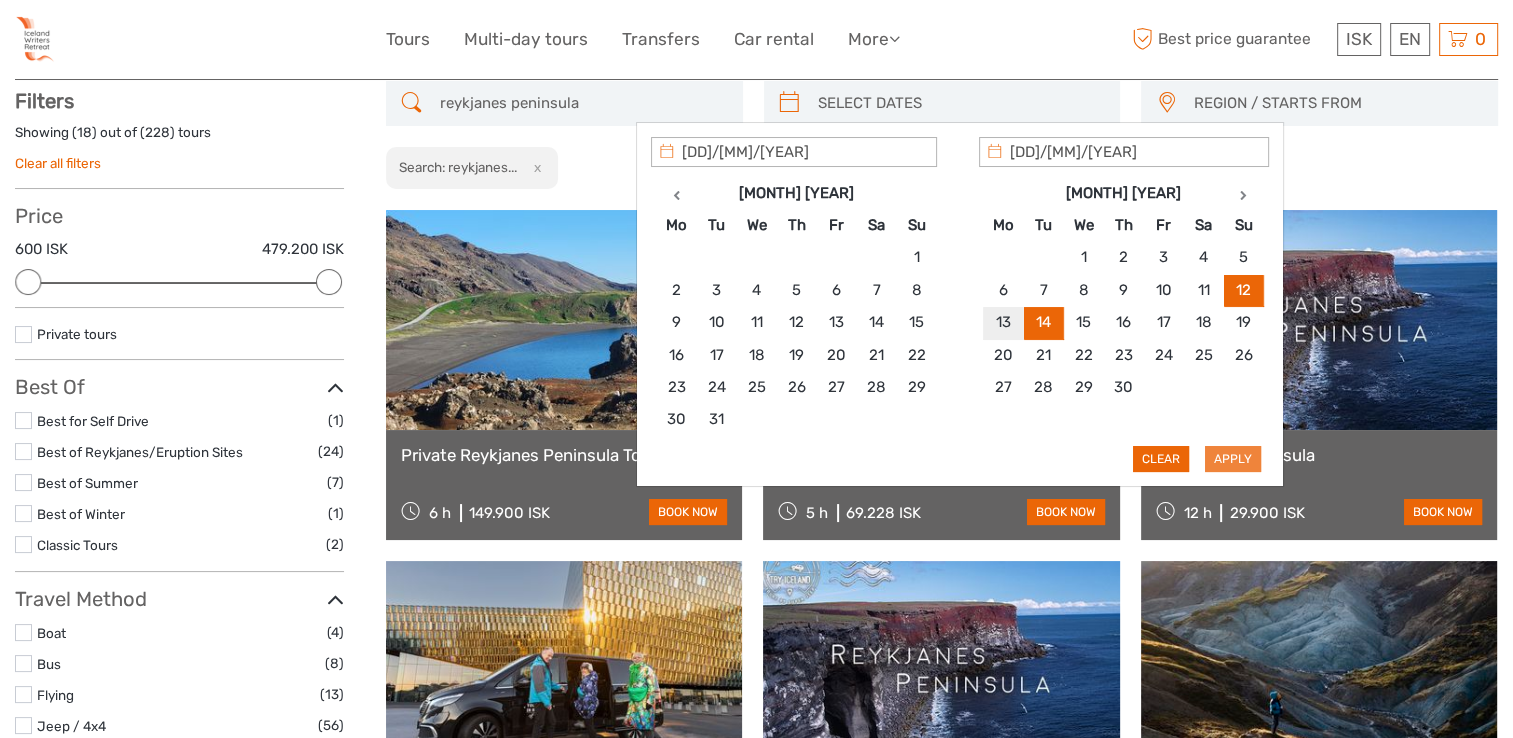 click on "Apply" at bounding box center [1233, 459] 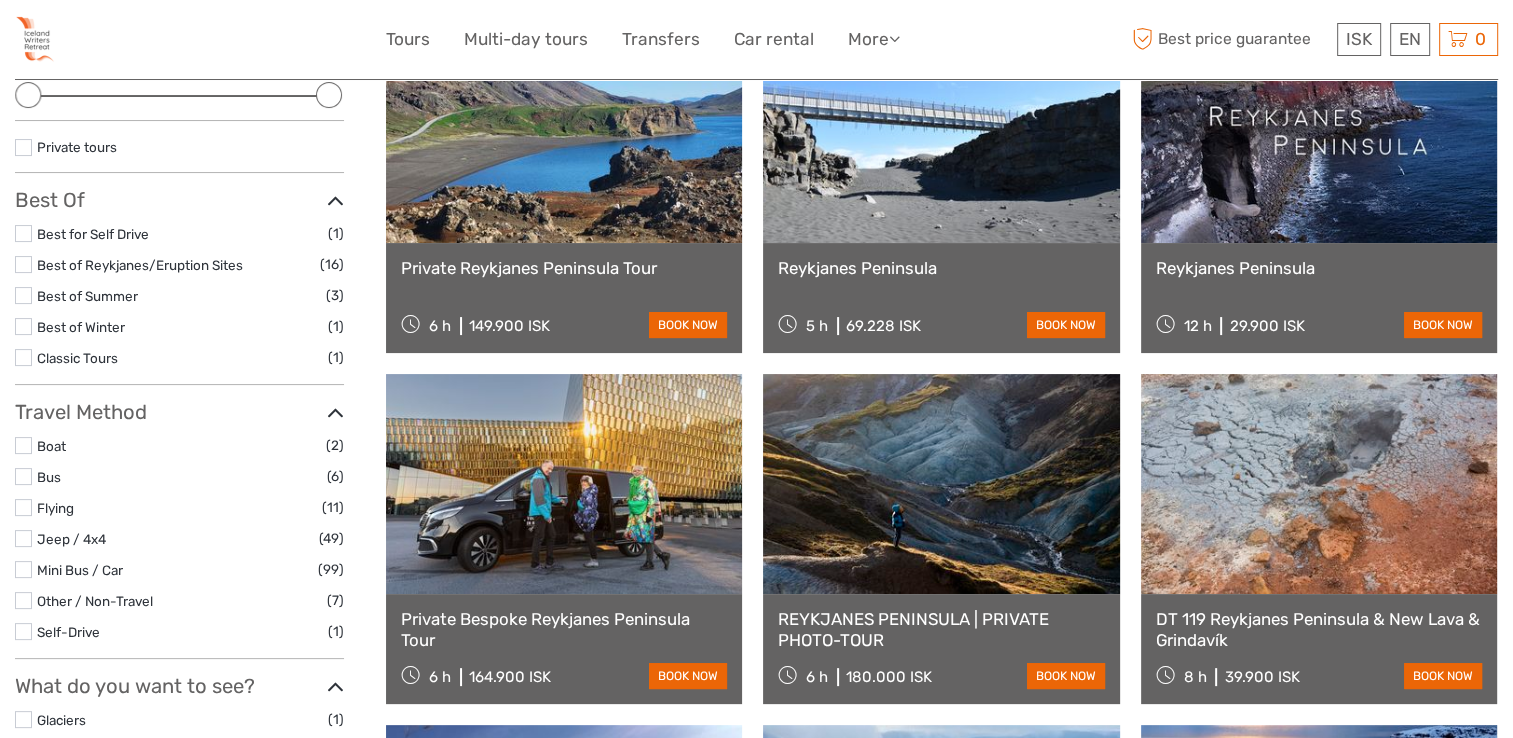 scroll, scrollTop: 268, scrollLeft: 0, axis: vertical 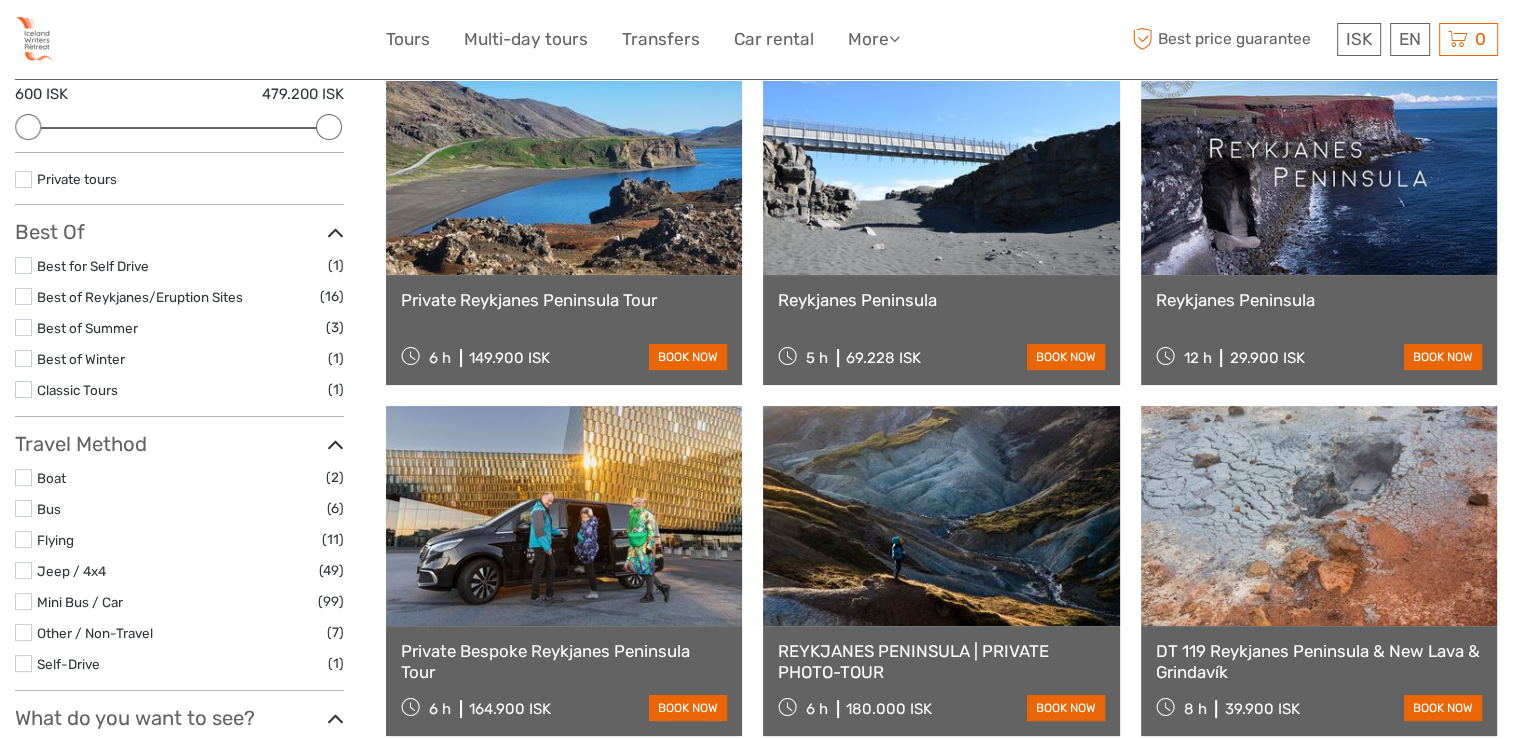 click on "Reykjanes Peninsula" at bounding box center [1319, 300] 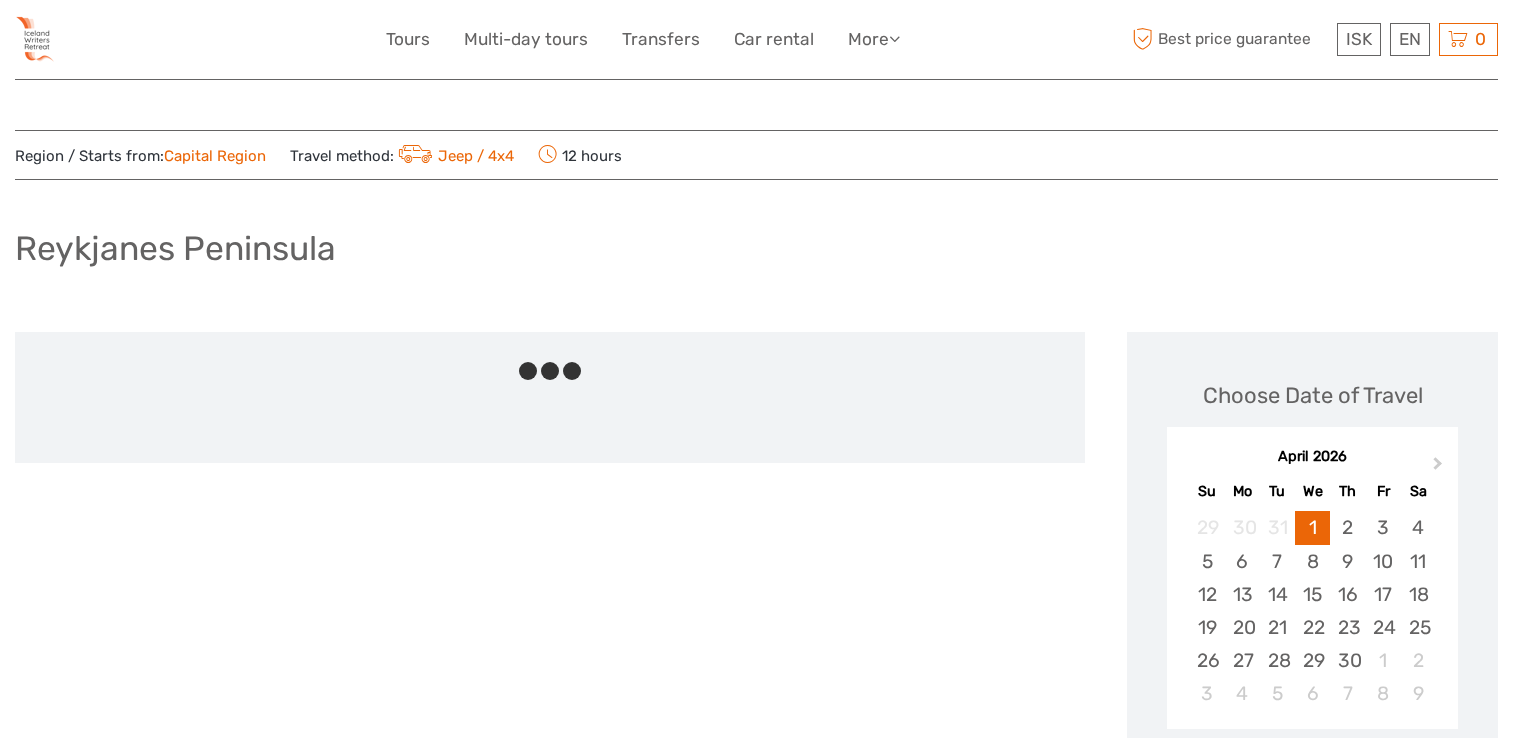 scroll, scrollTop: 0, scrollLeft: 0, axis: both 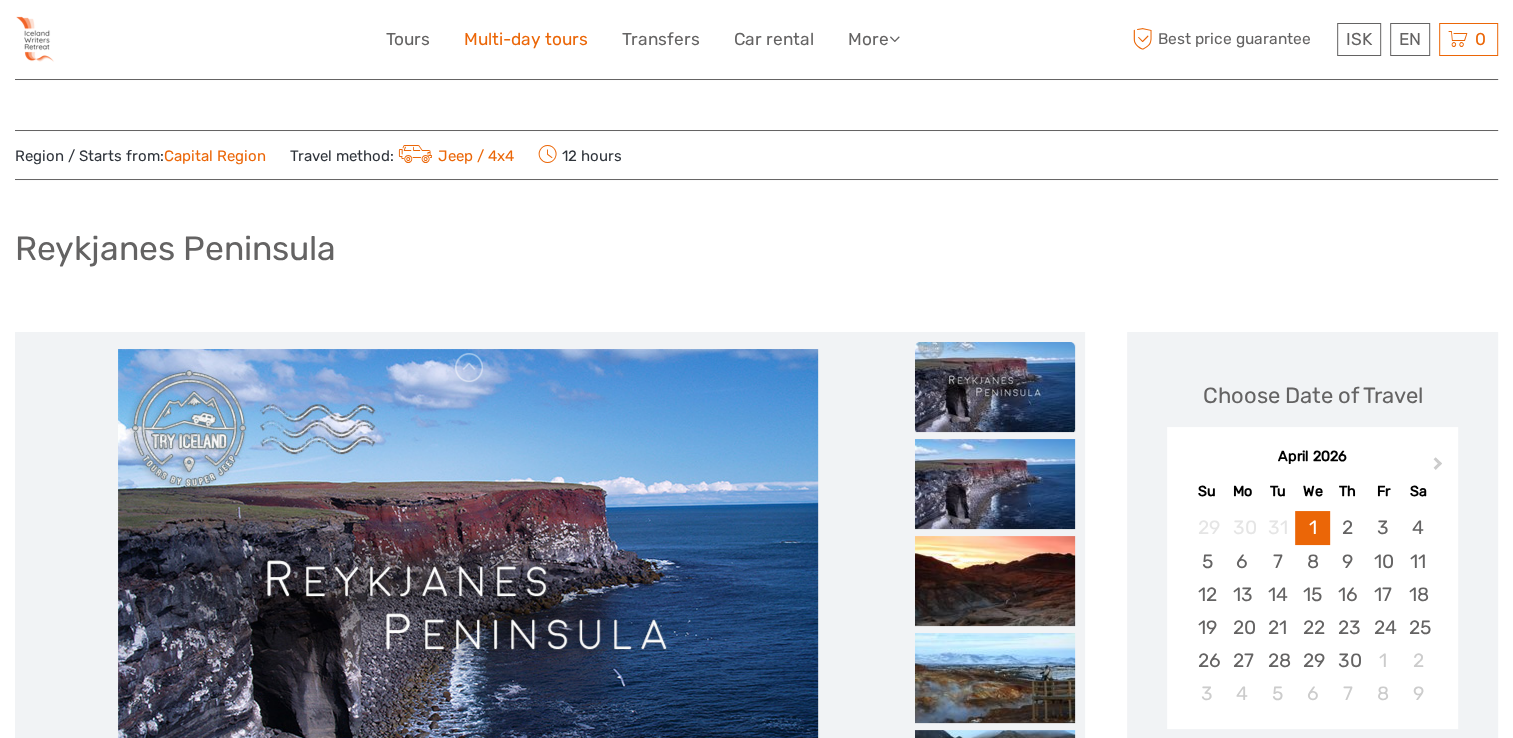 click on "Multi-day tours" at bounding box center [526, 39] 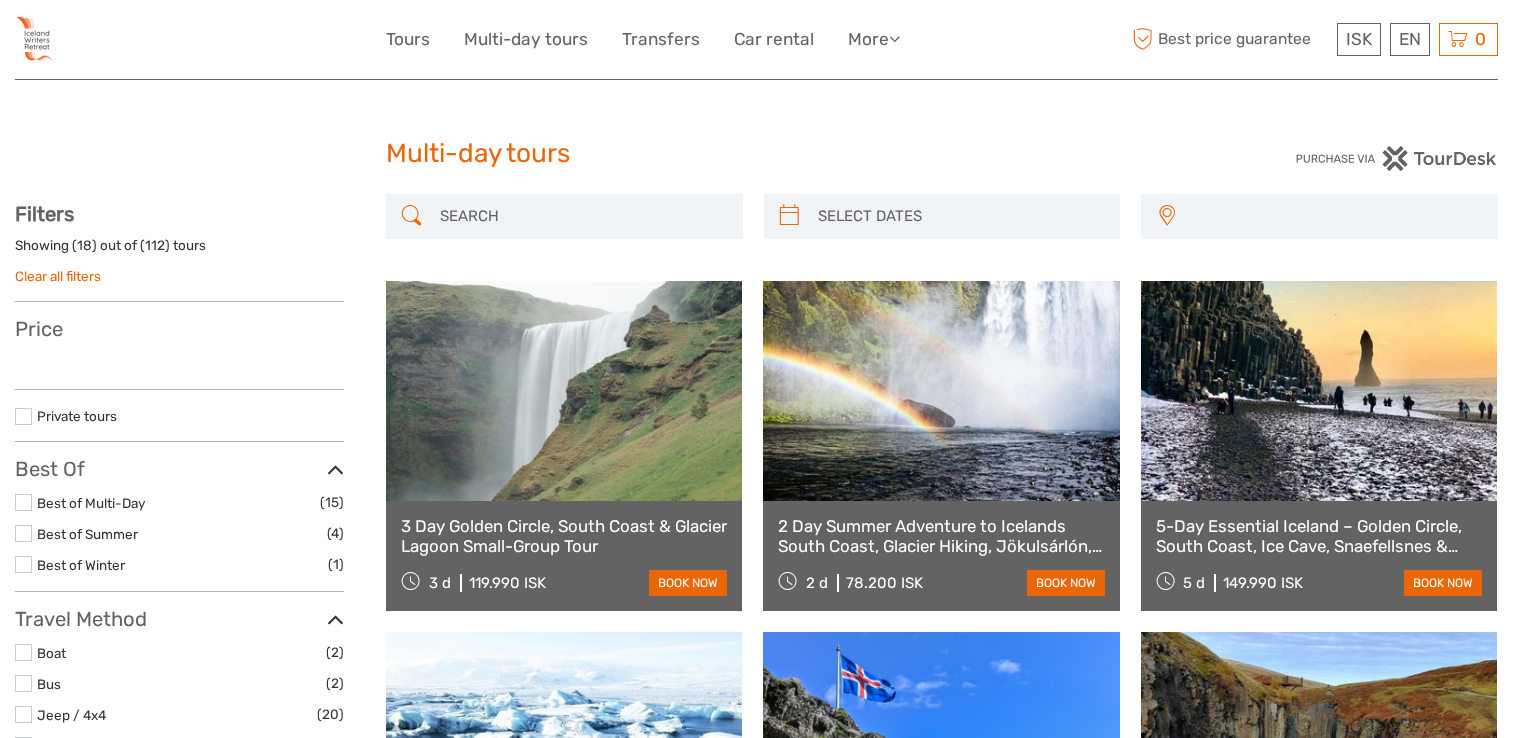 select 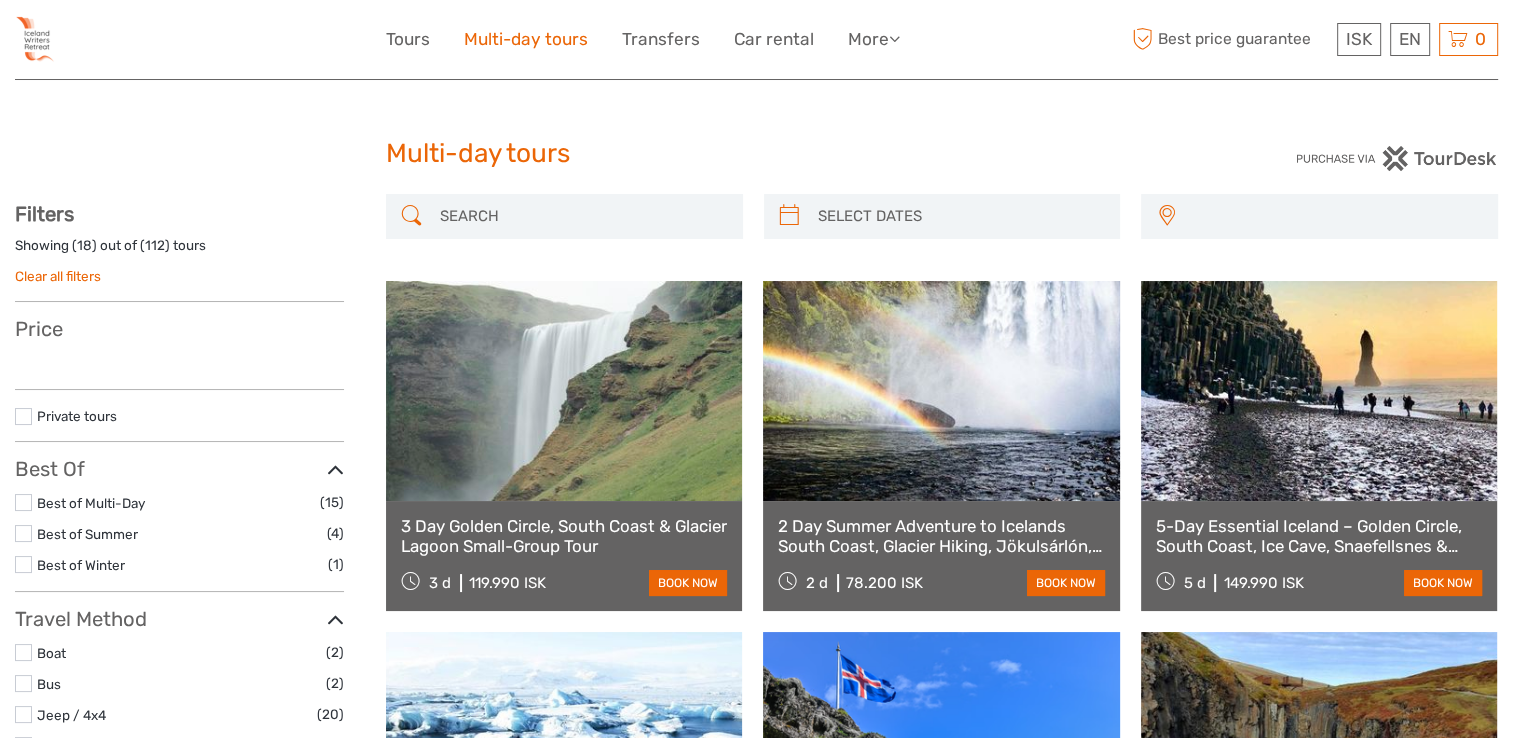 select 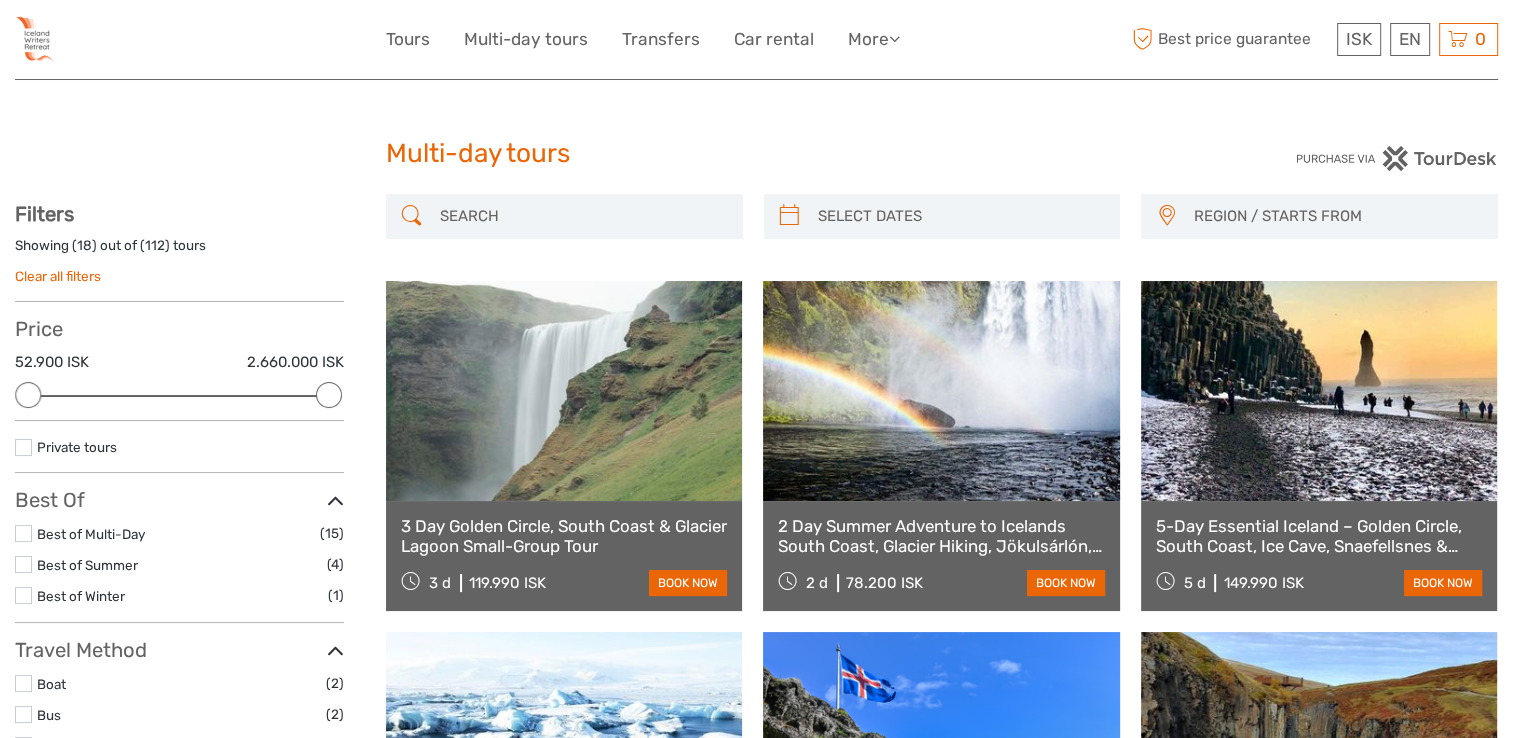 scroll, scrollTop: 0, scrollLeft: 0, axis: both 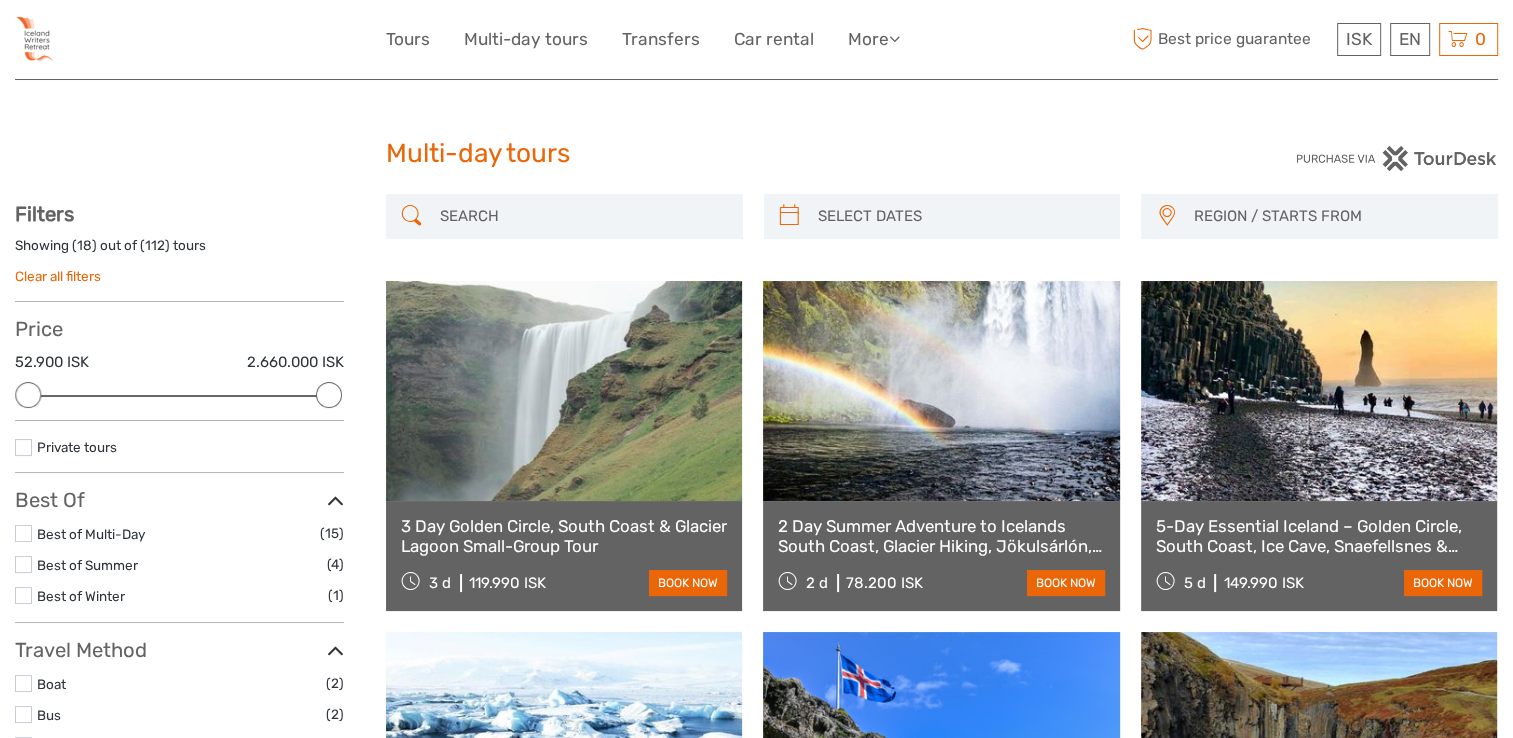 click at bounding box center [582, 216] 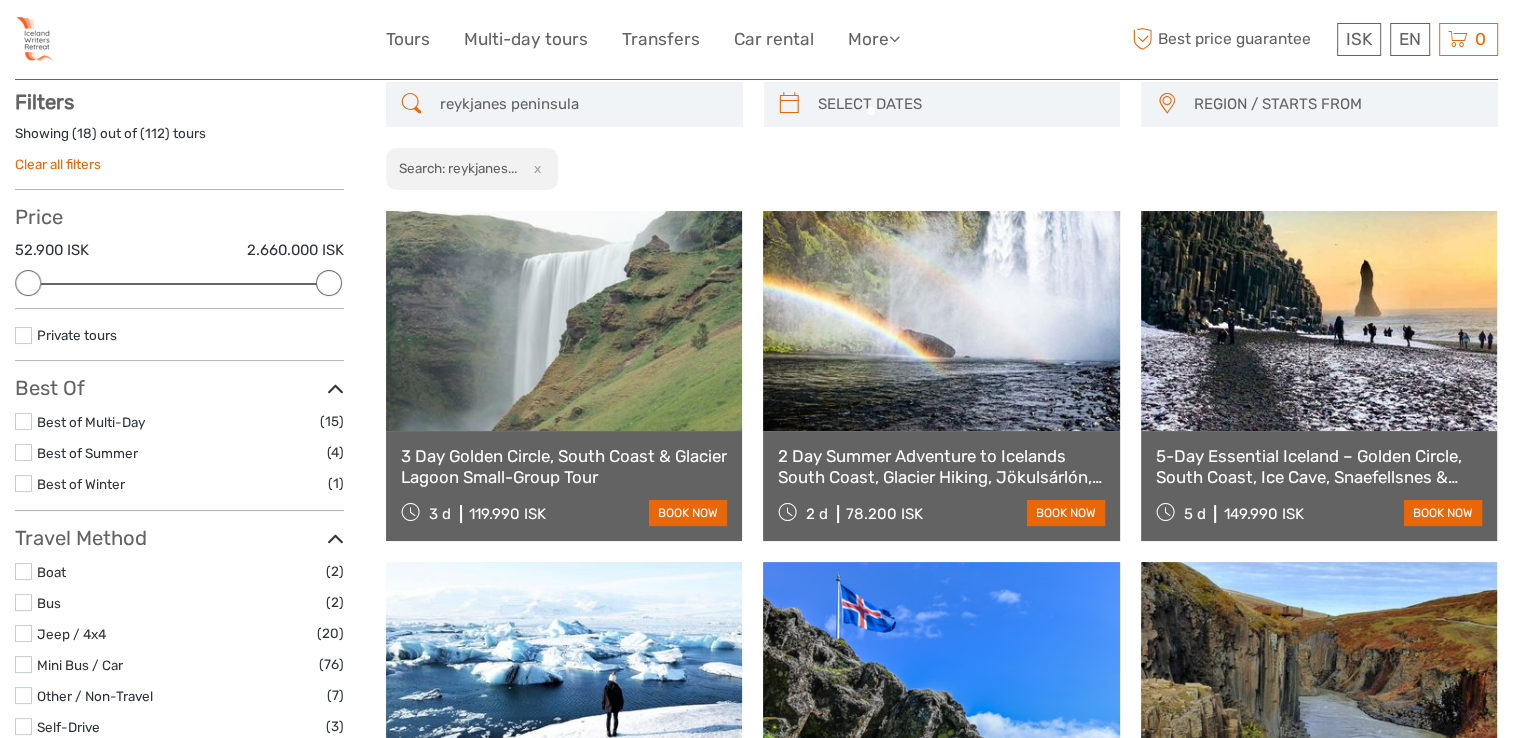 scroll, scrollTop: 113, scrollLeft: 0, axis: vertical 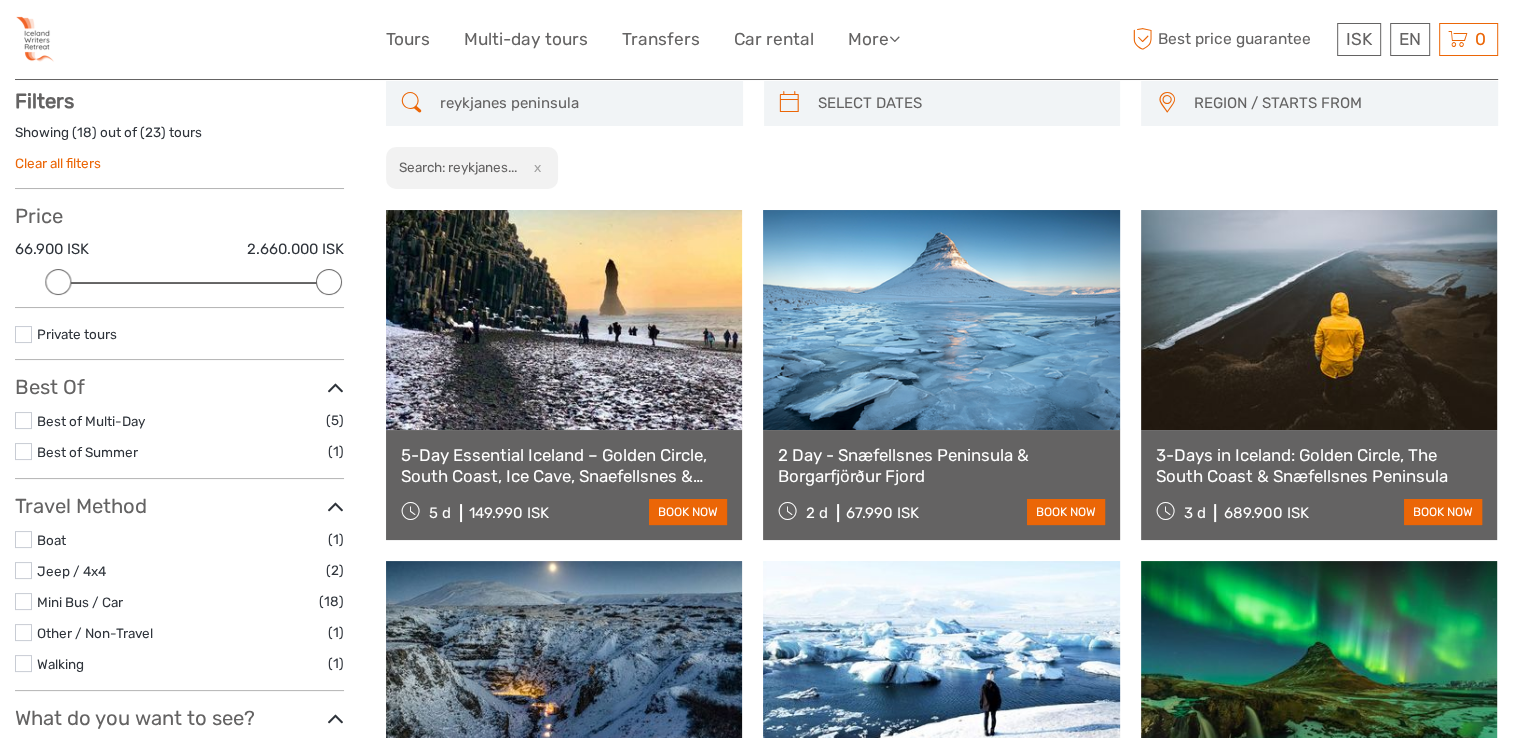 type on "reykjanes peninsula" 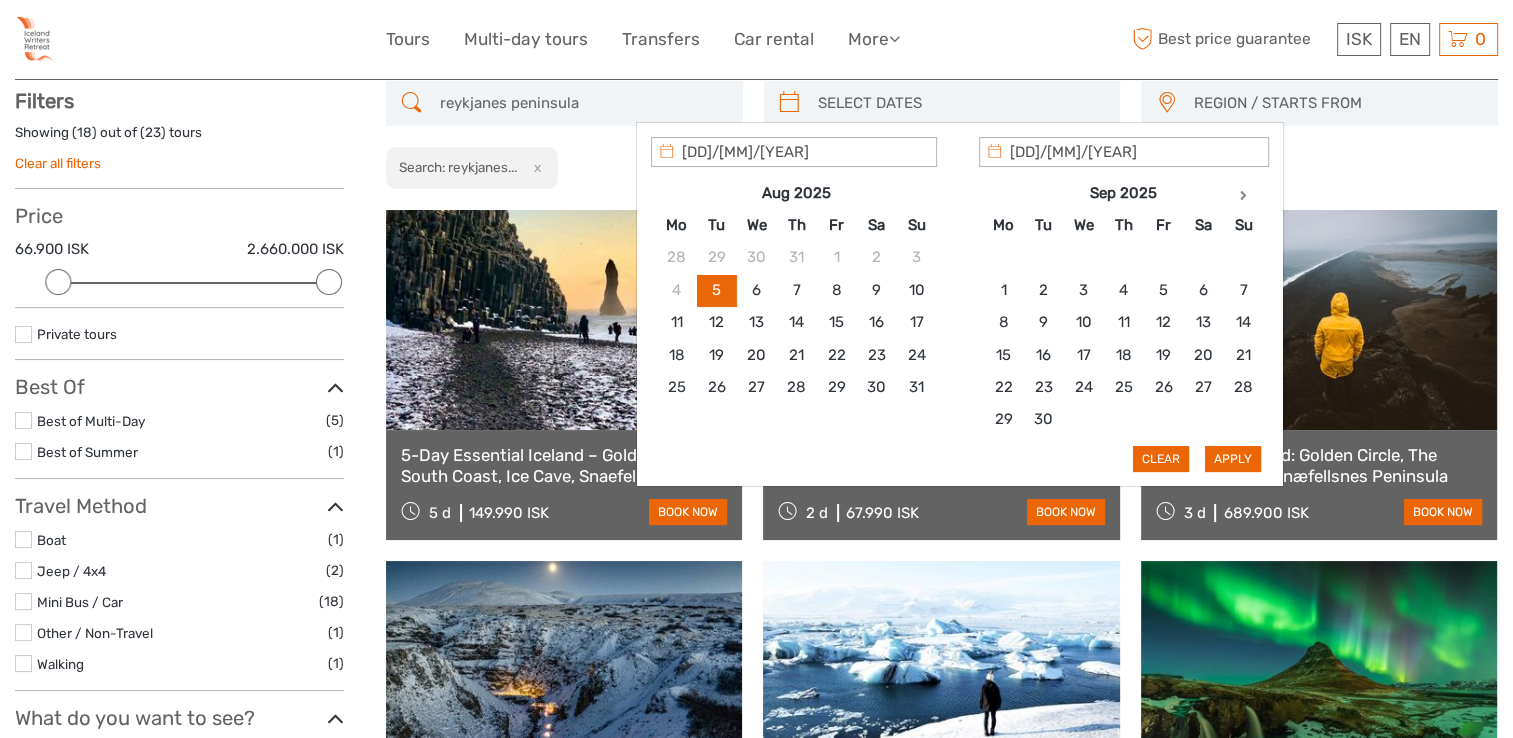 click at bounding box center (960, 103) 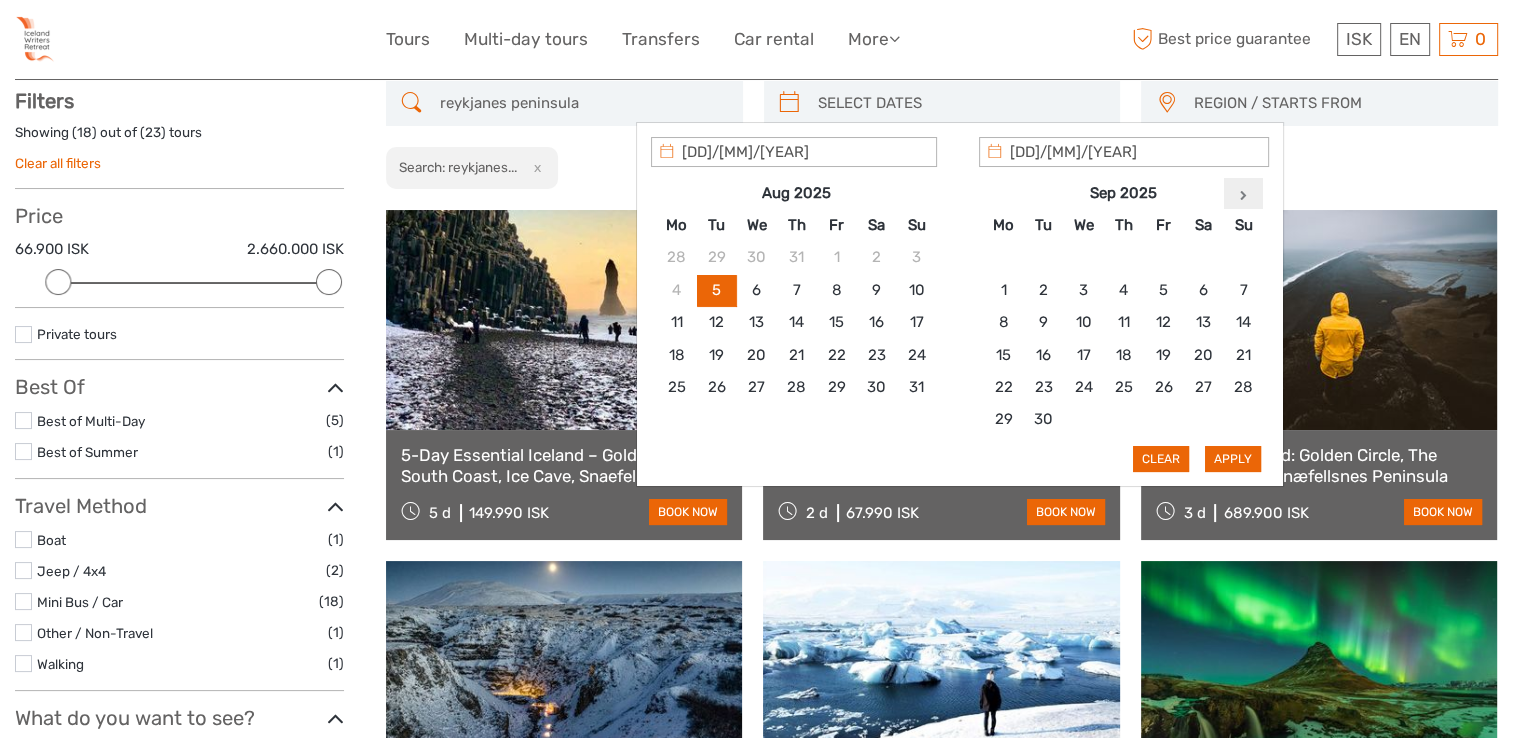 click at bounding box center (1243, 193) 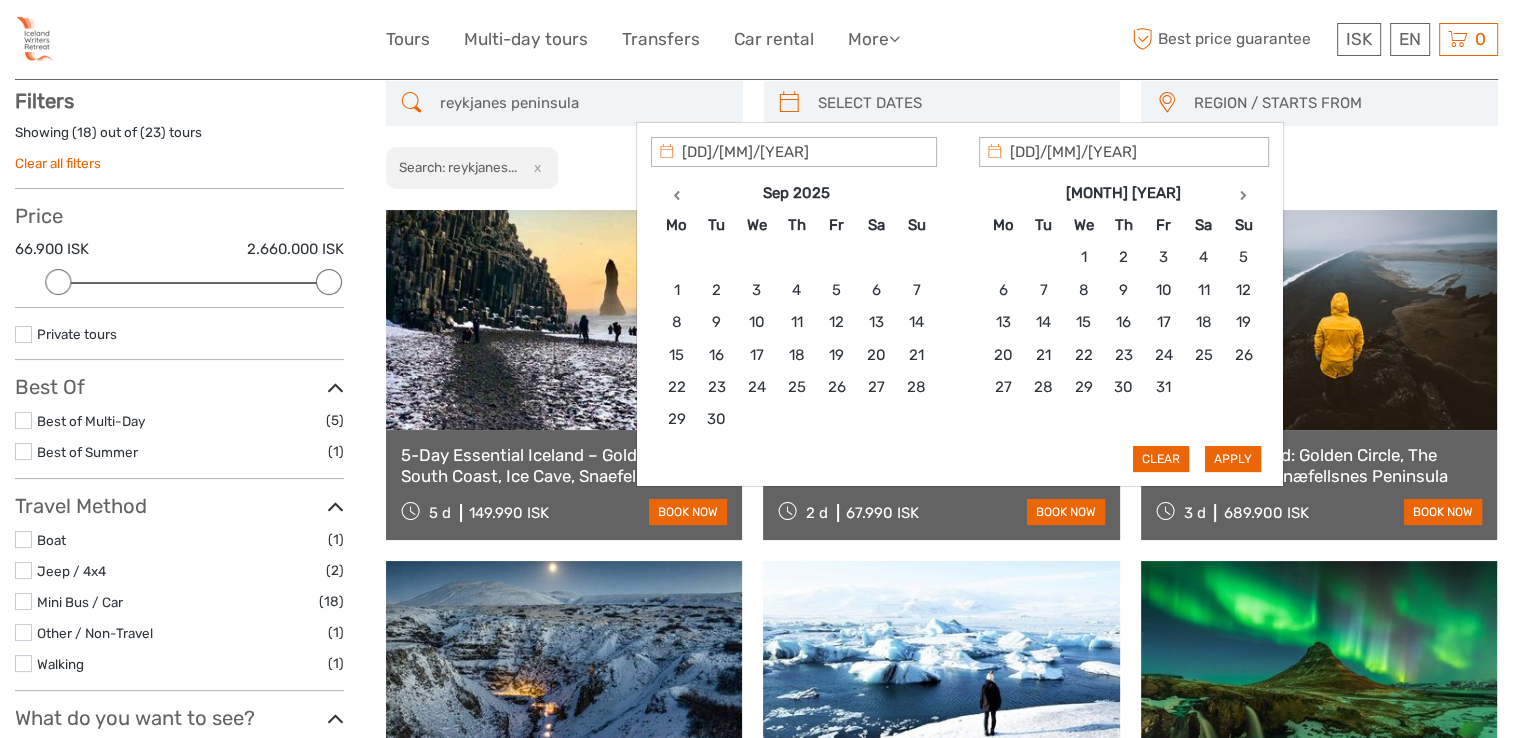 click at bounding box center [1243, 193] 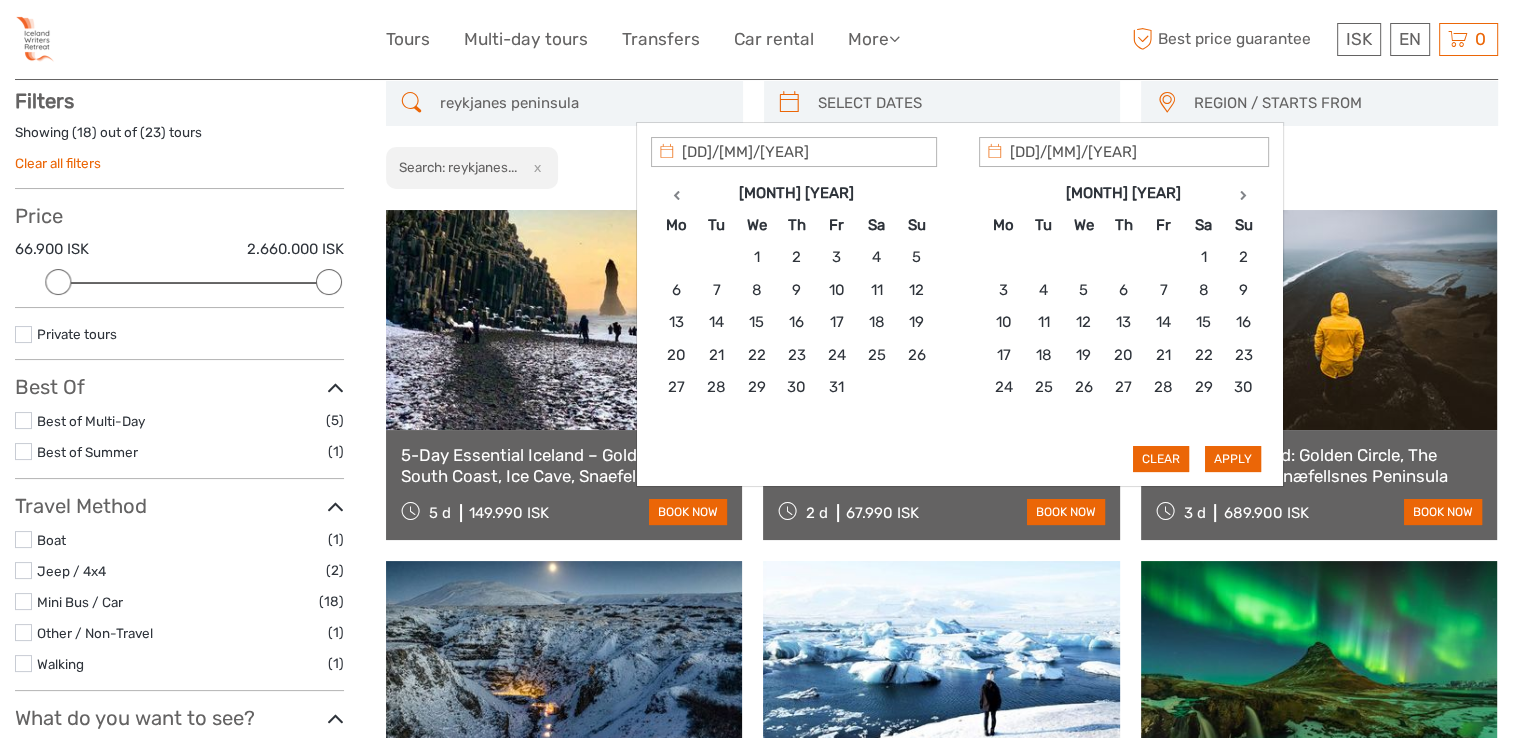 click at bounding box center (1243, 193) 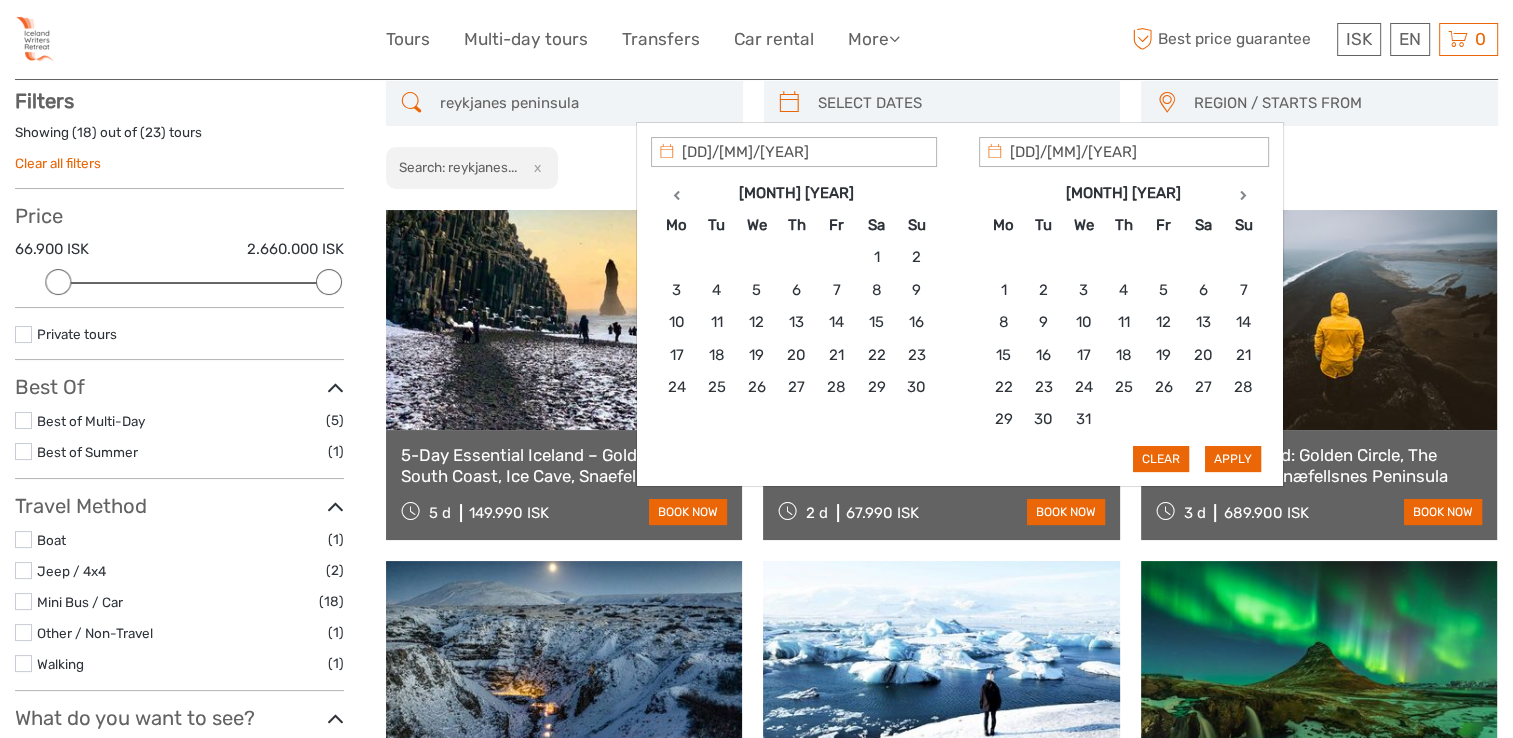 click at bounding box center [1243, 193] 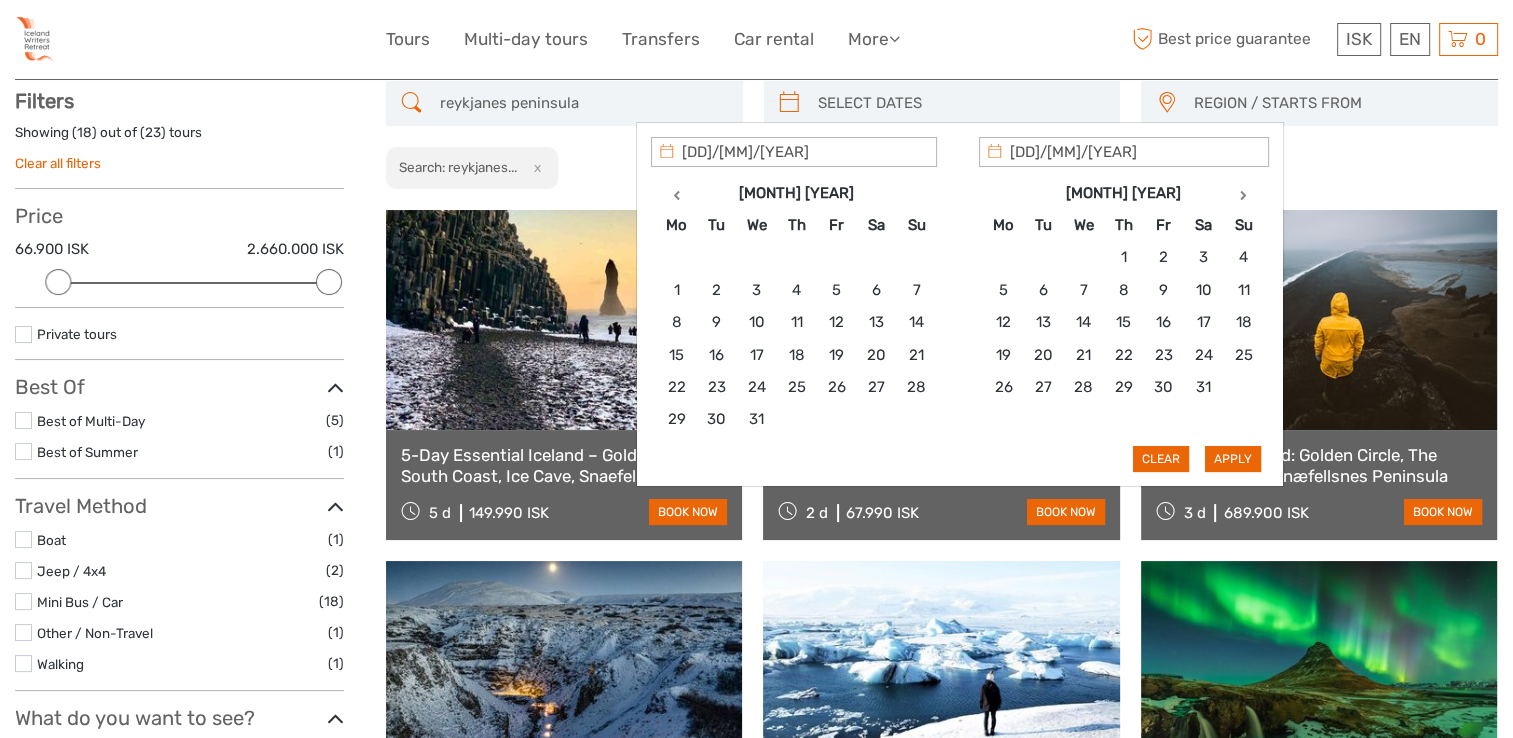 click at bounding box center (1243, 193) 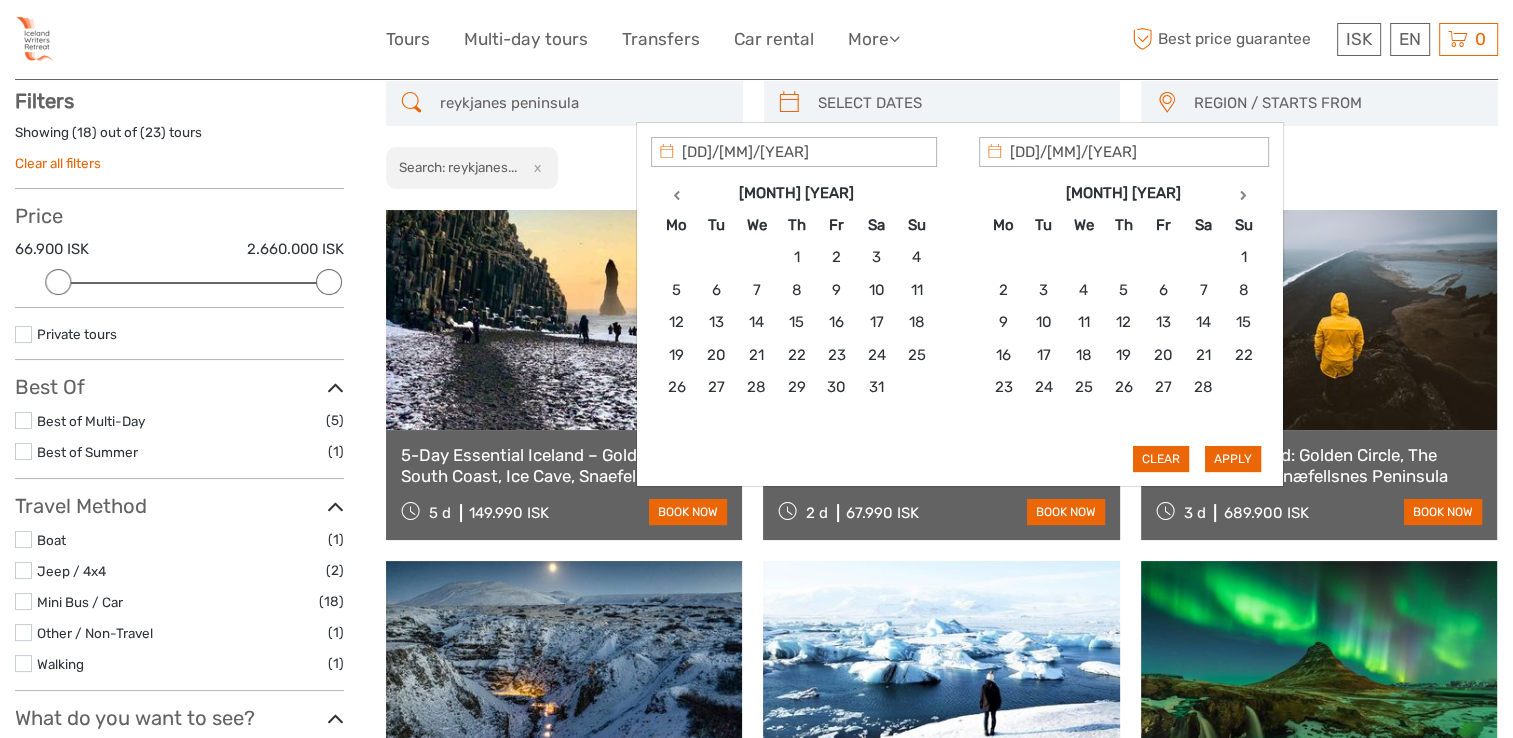 click at bounding box center (1243, 193) 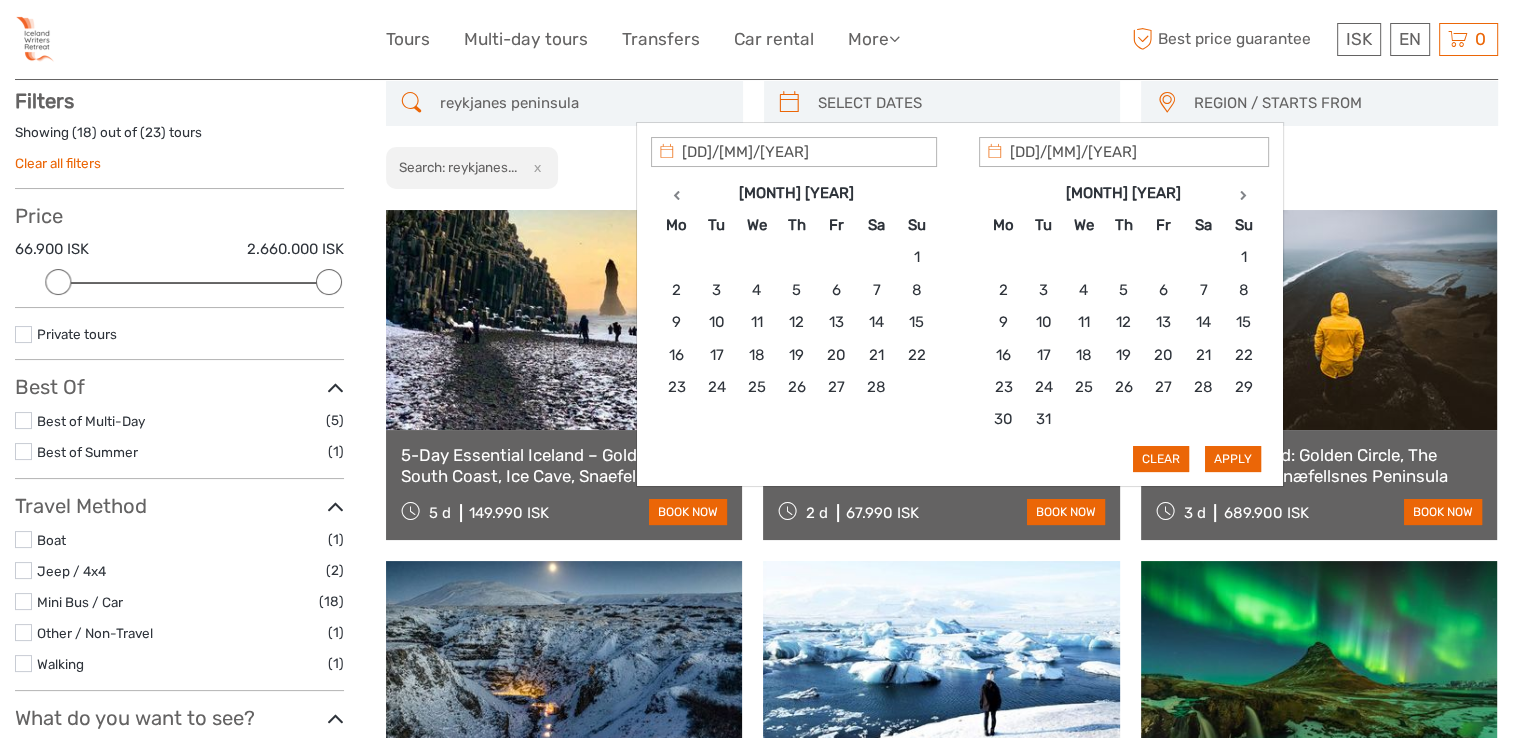 click at bounding box center (1243, 193) 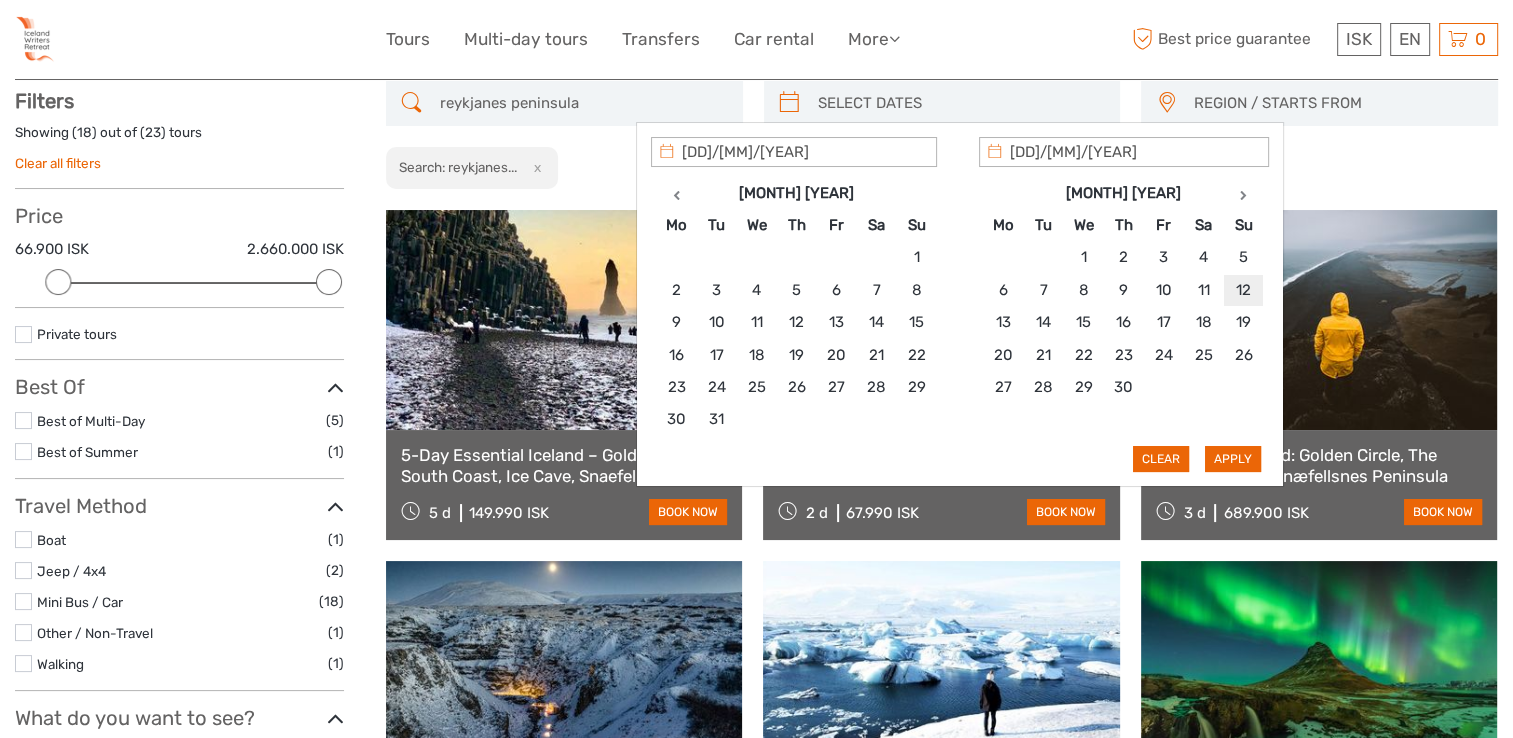 type on "12/04/2026" 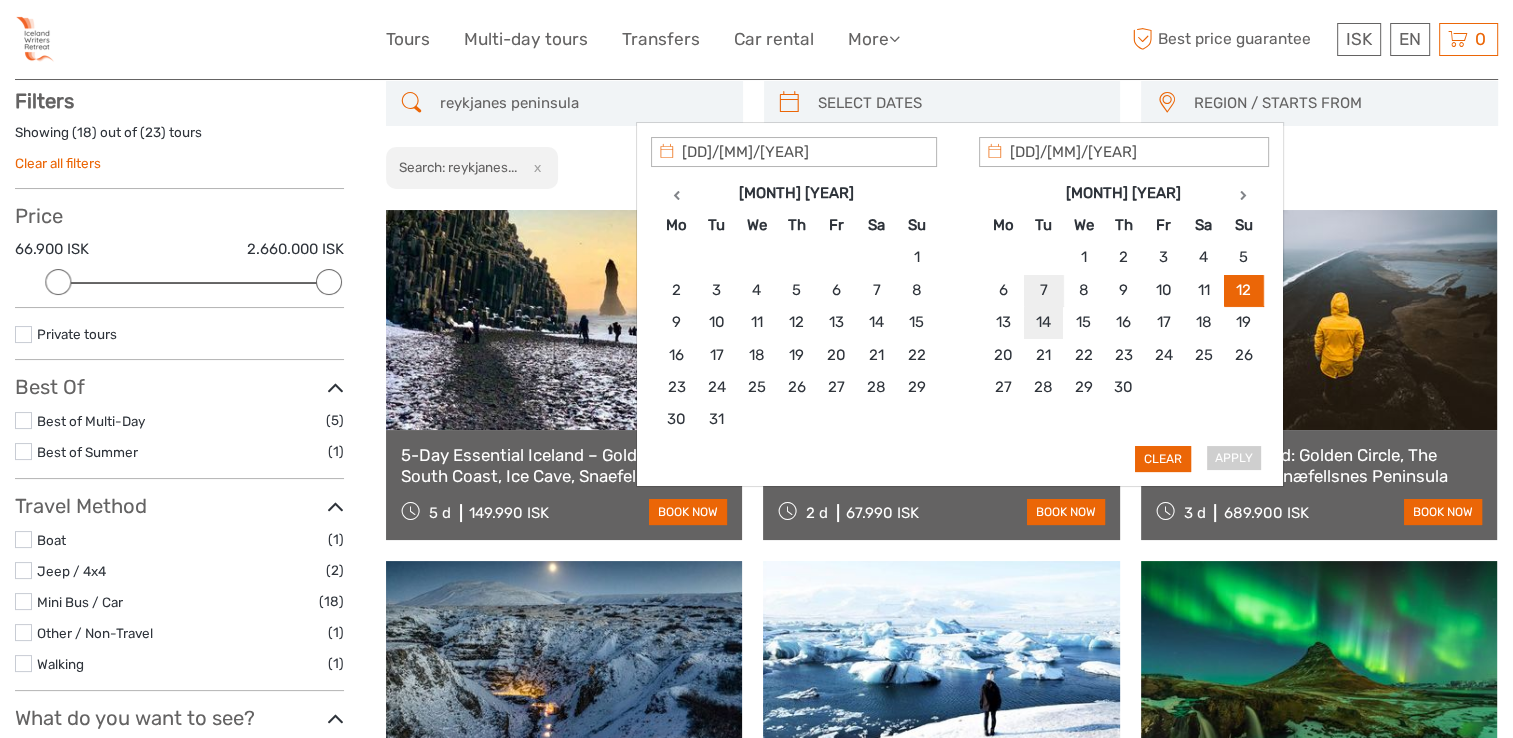 type on "14/04/2026" 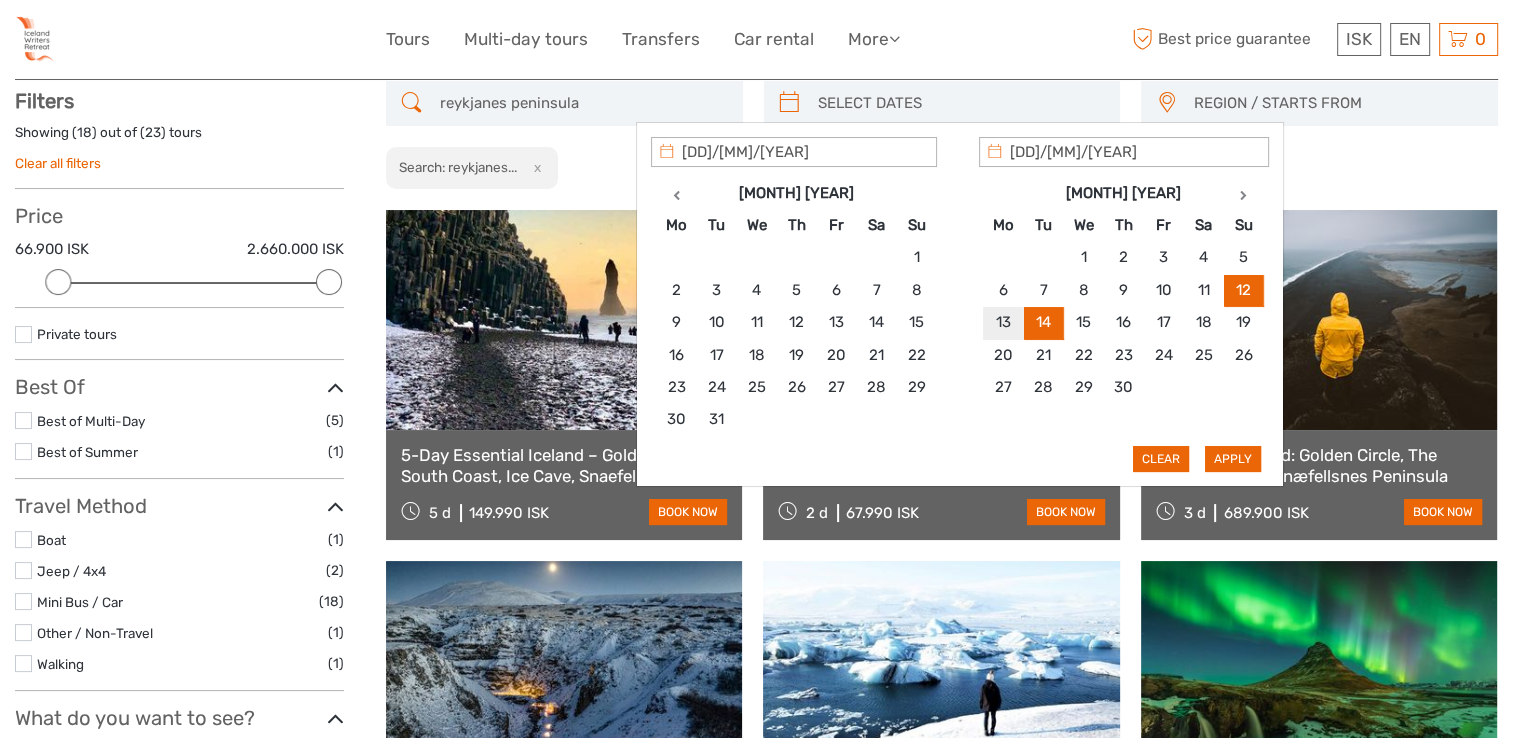 type on "12/04/2026" 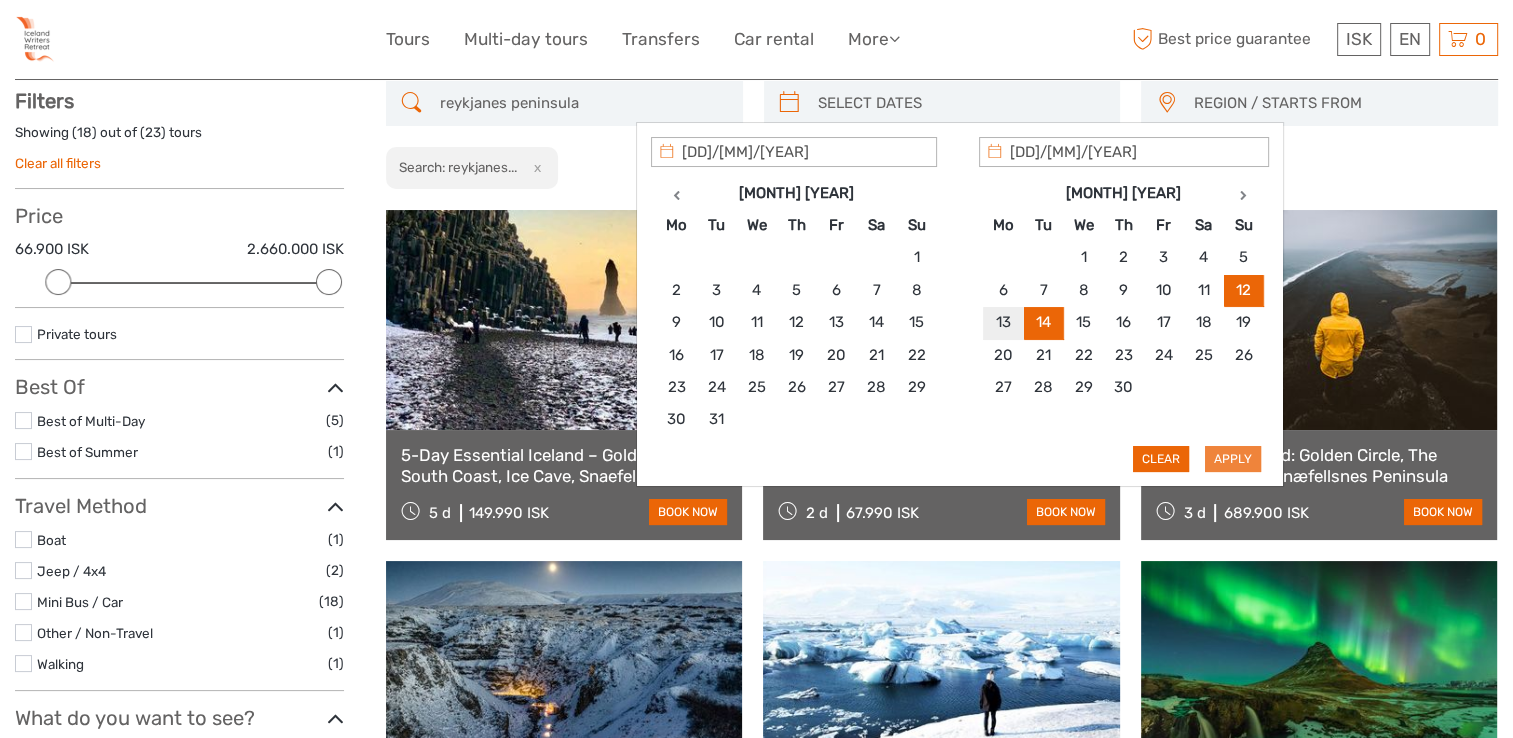 click on "Apply" at bounding box center [1233, 459] 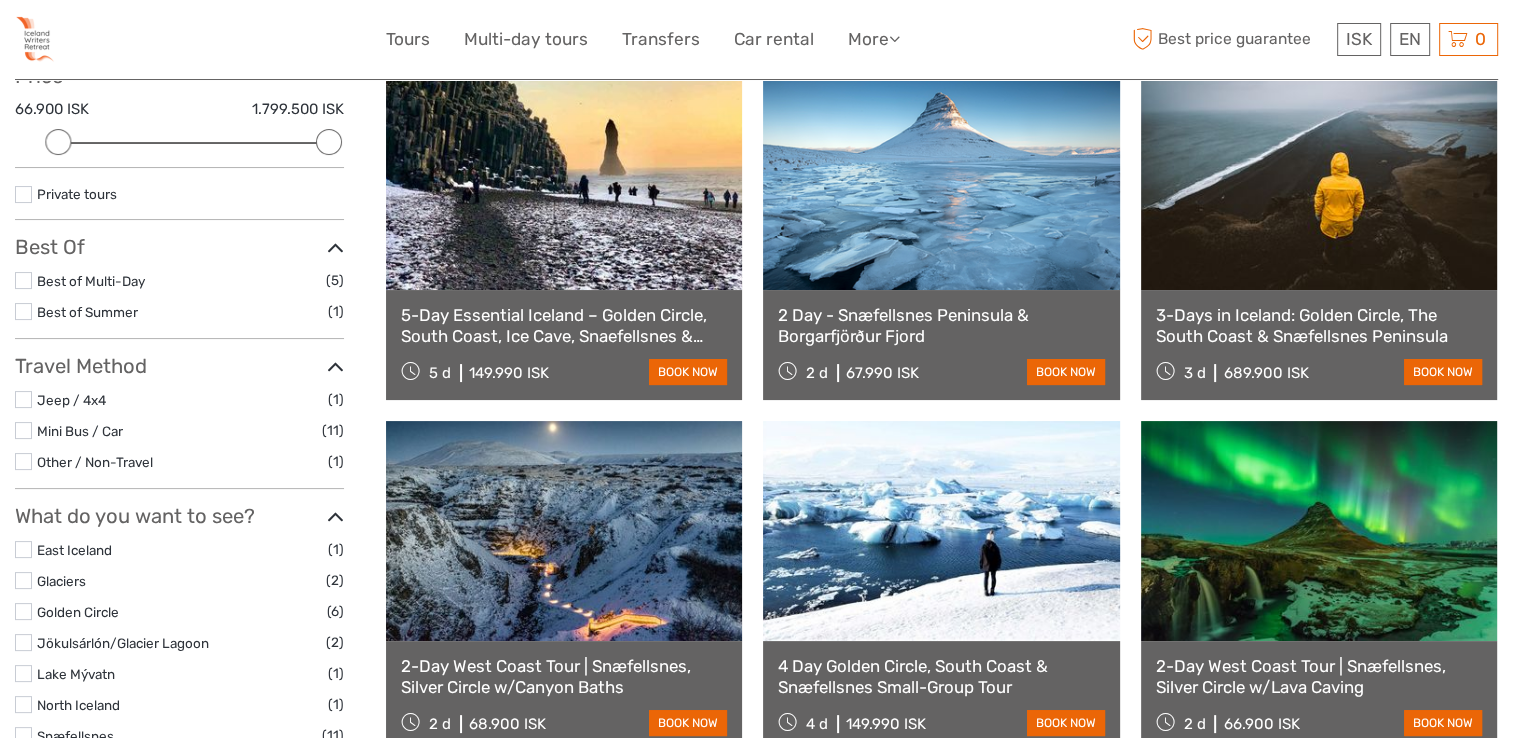 scroll, scrollTop: 113, scrollLeft: 0, axis: vertical 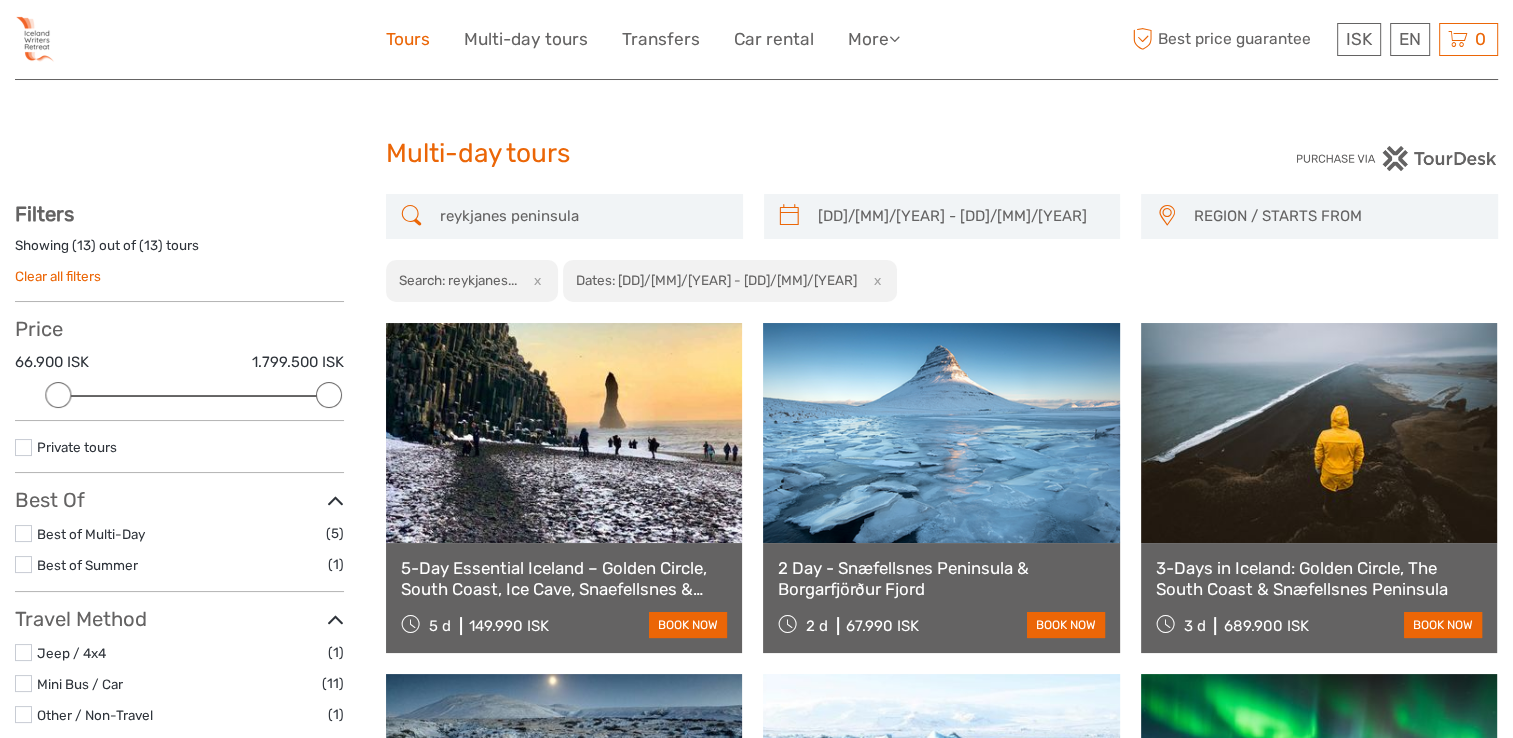 click on "Tours" at bounding box center [408, 39] 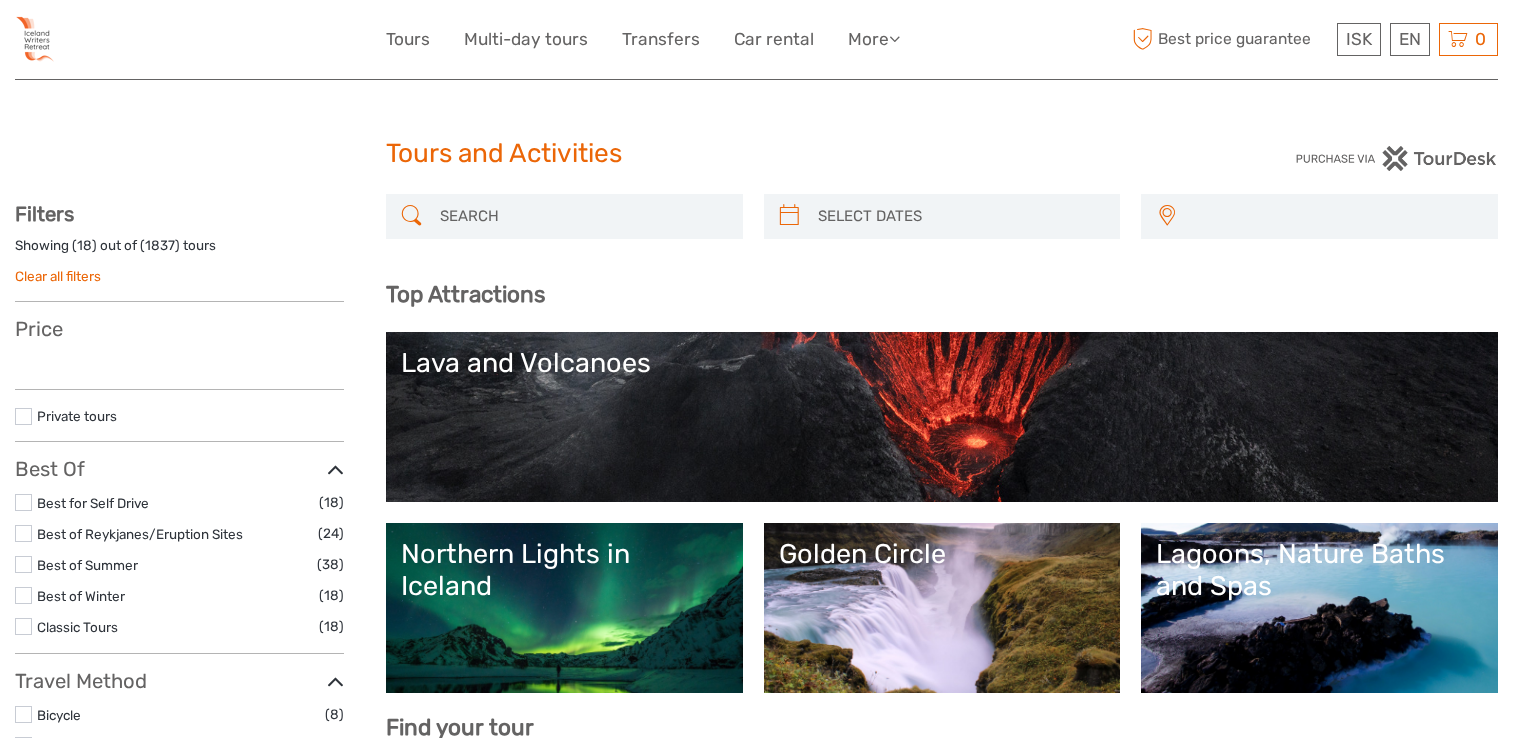 select 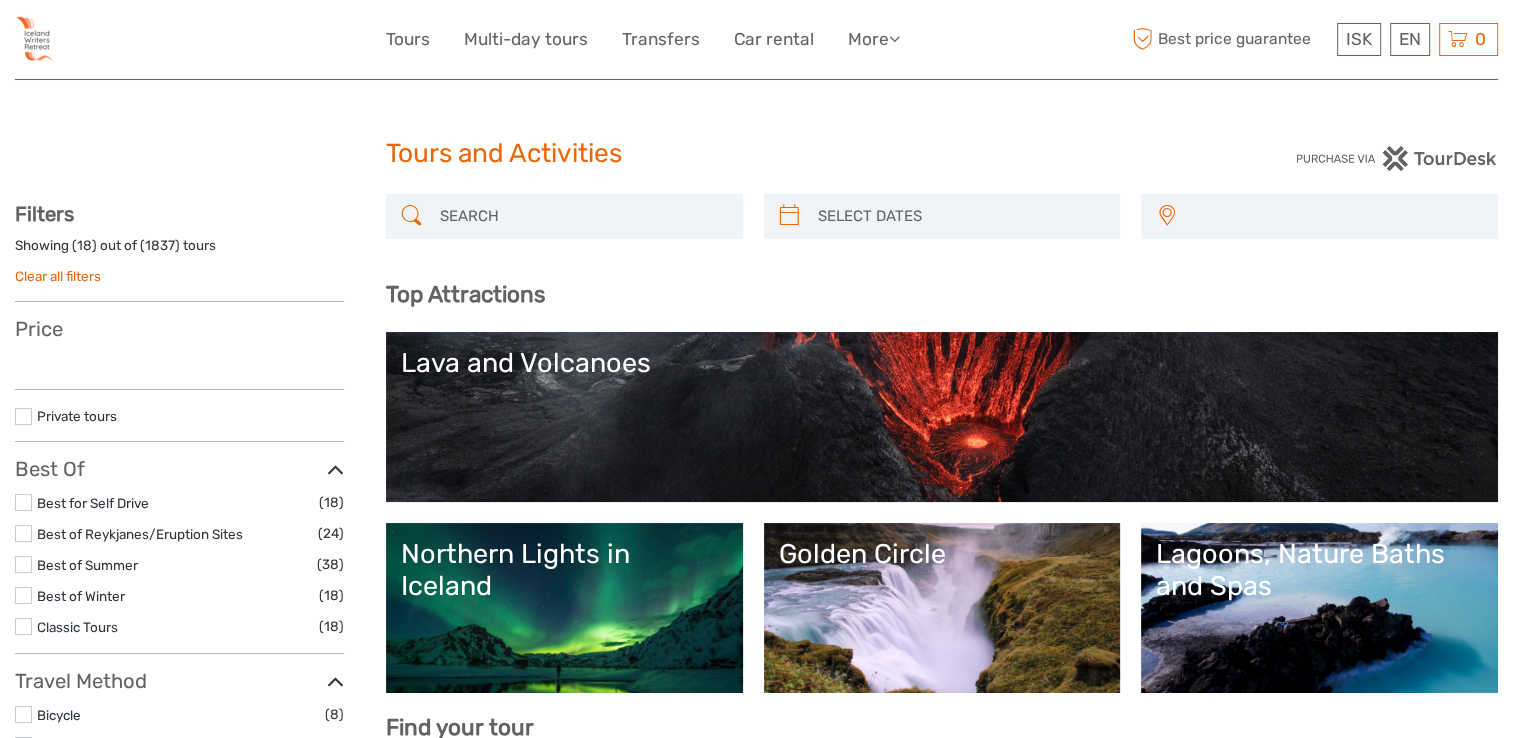 scroll, scrollTop: 0, scrollLeft: 0, axis: both 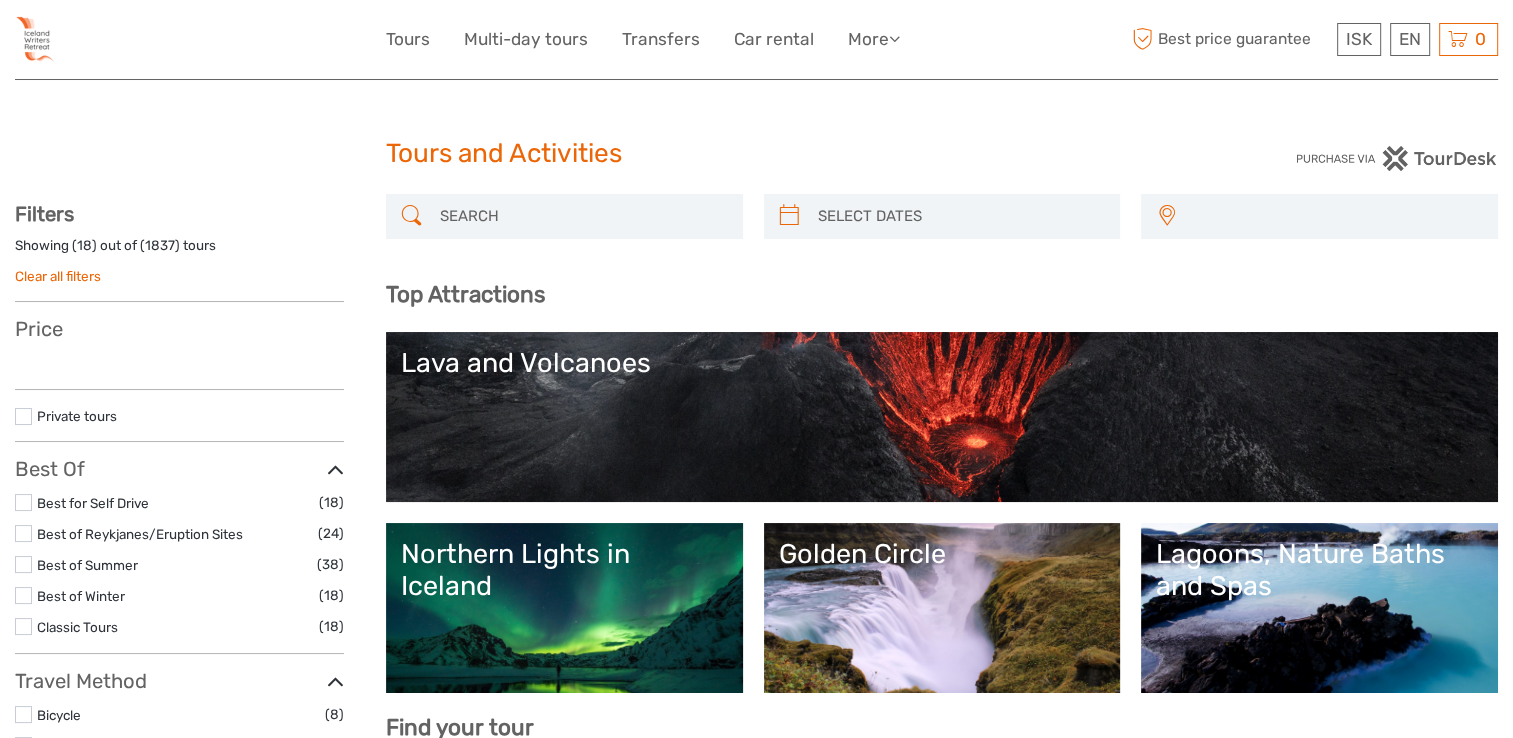 select 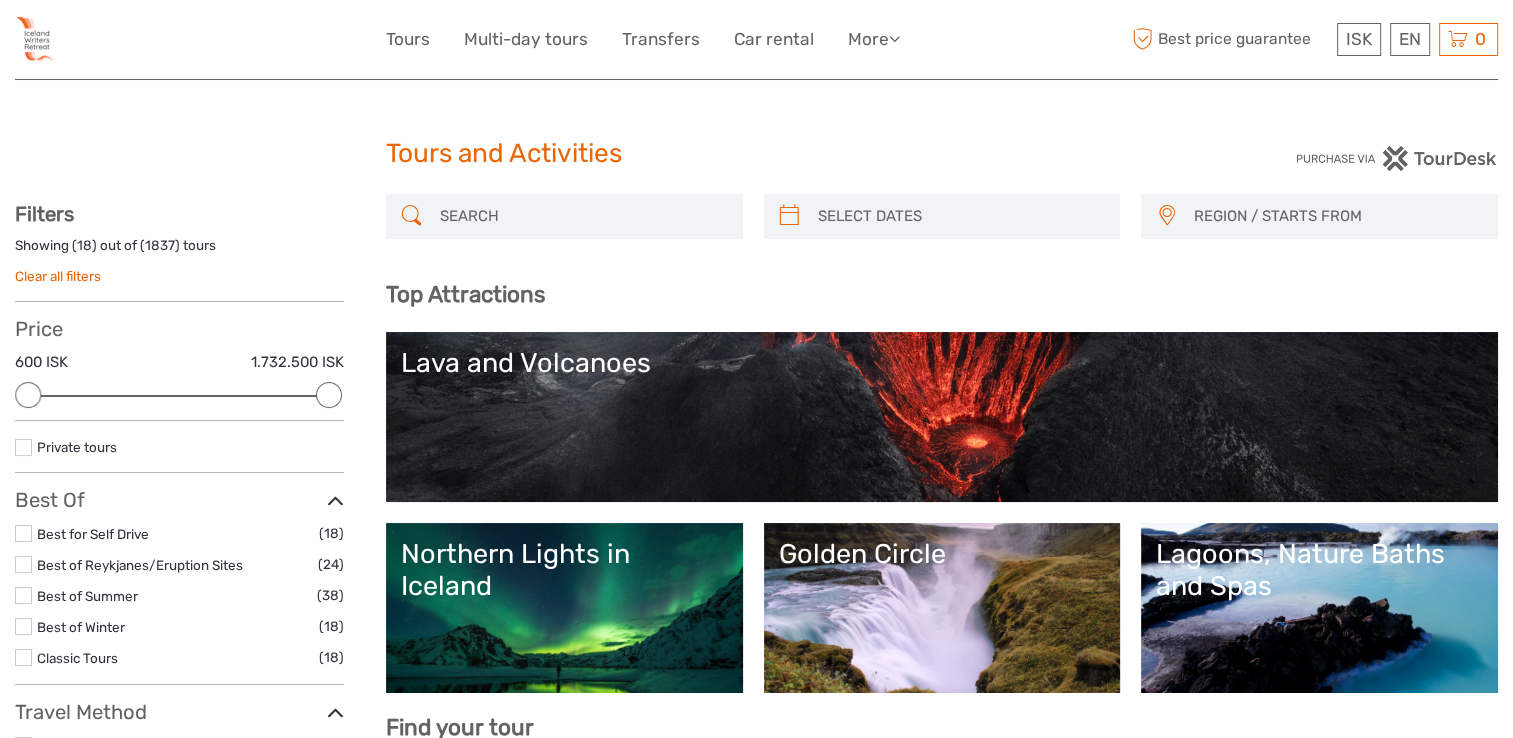 click at bounding box center (582, 216) 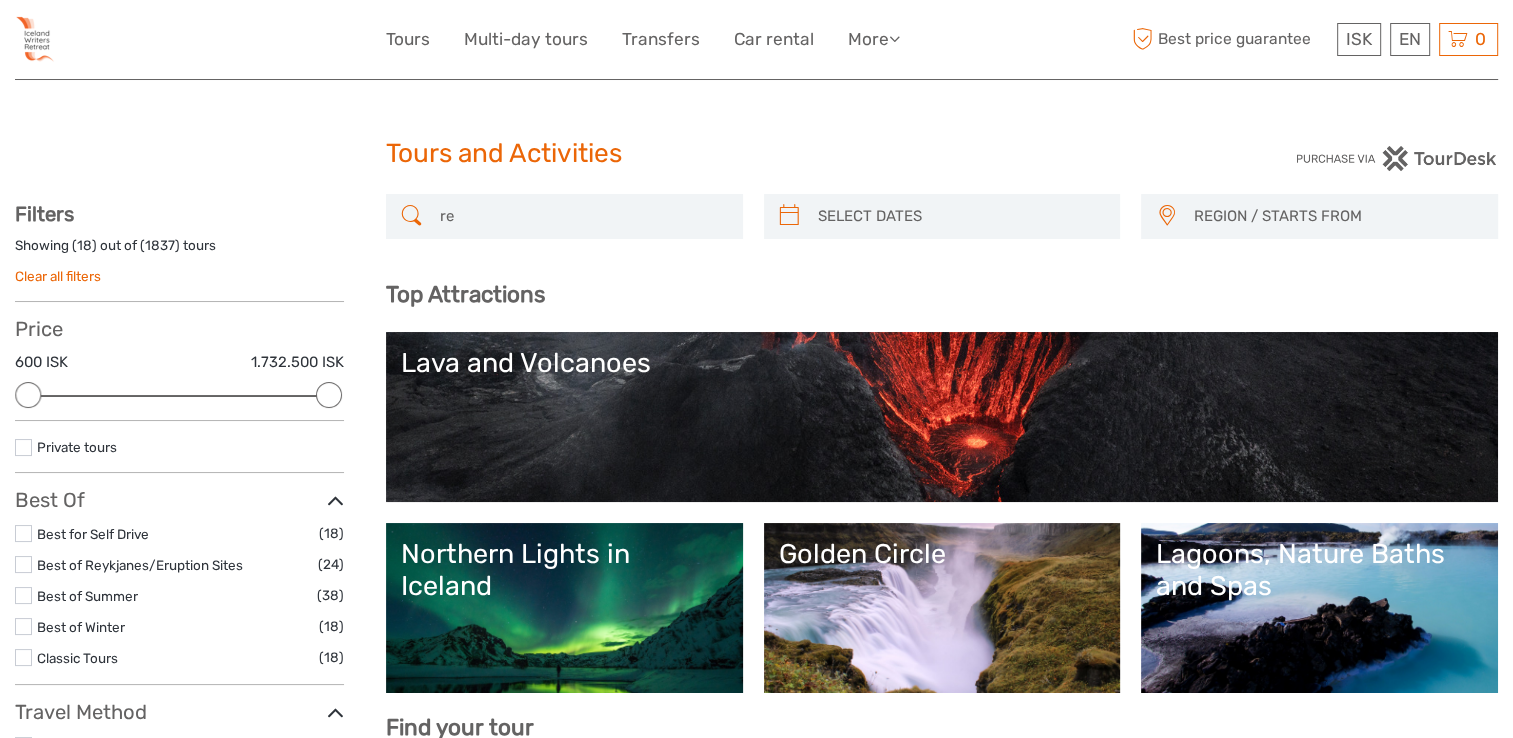scroll, scrollTop: 0, scrollLeft: 0, axis: both 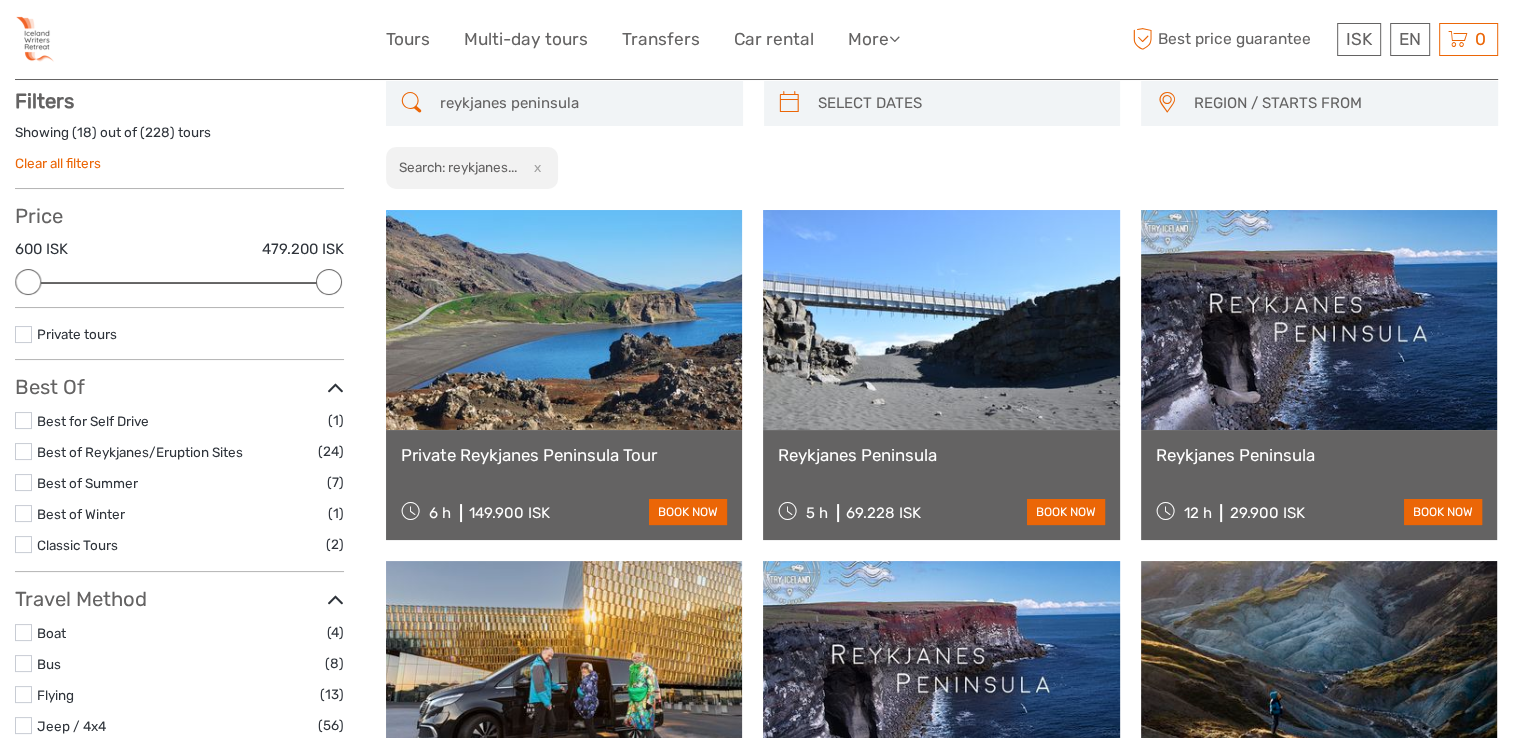 type on "reykjanes peninsula" 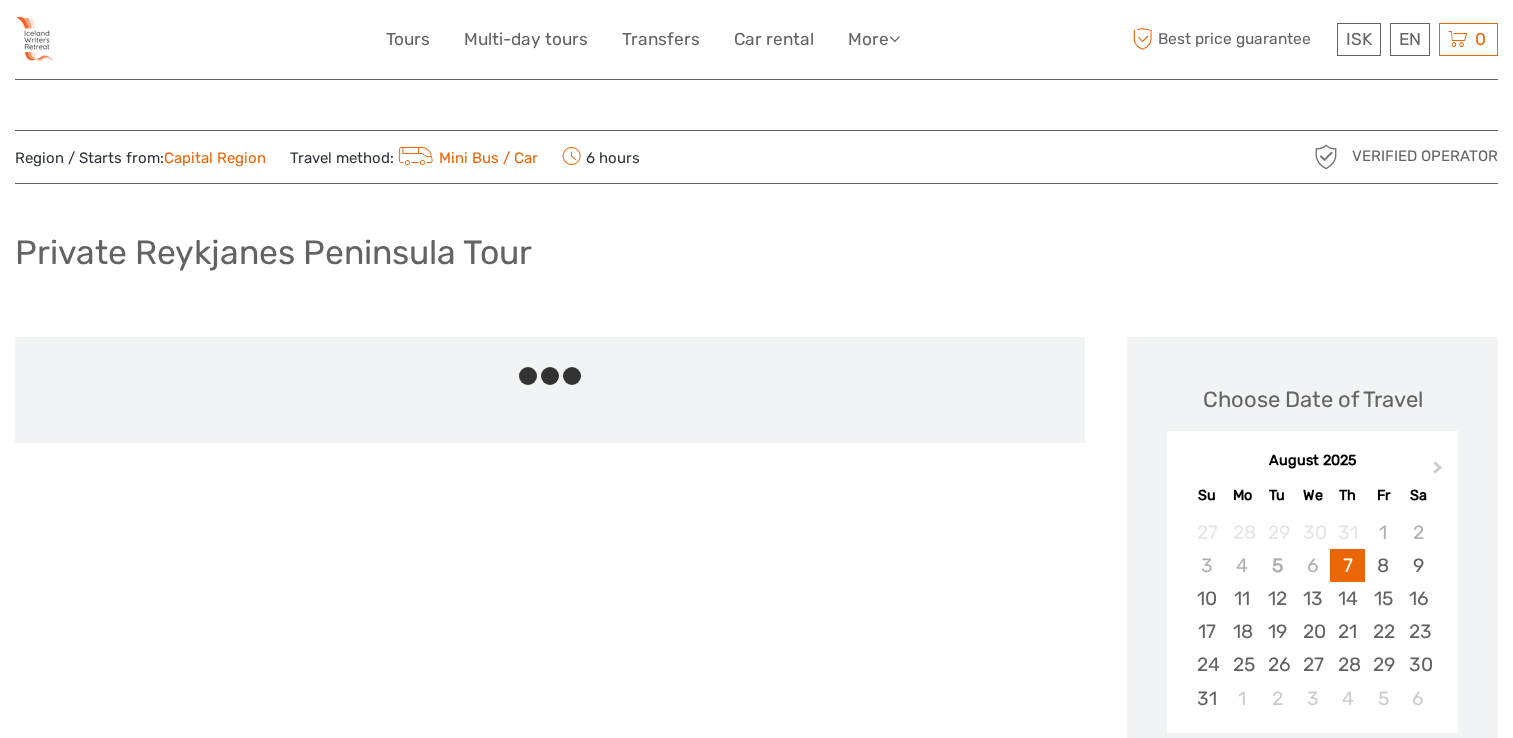 scroll, scrollTop: 0, scrollLeft: 0, axis: both 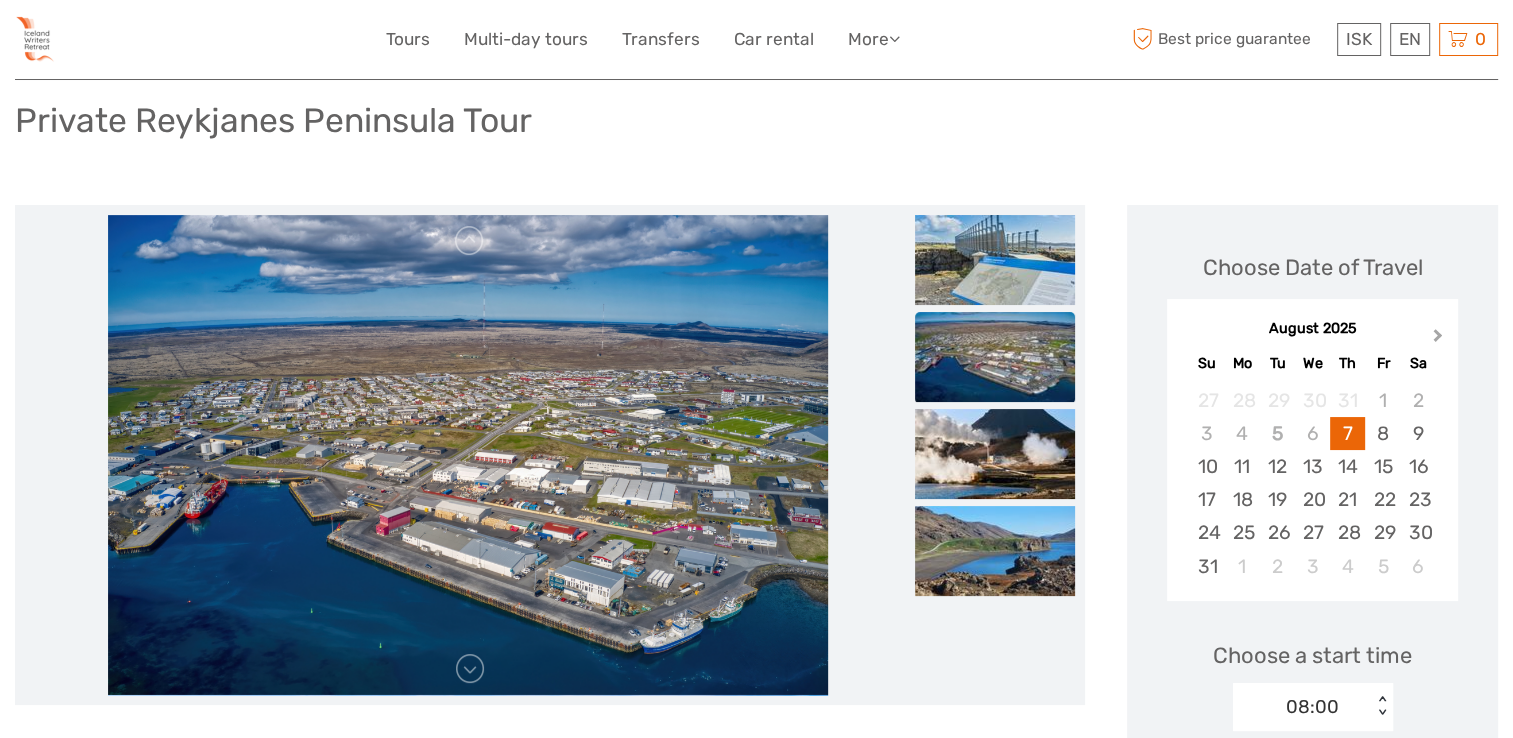 click on "Next Month" at bounding box center (1438, 339) 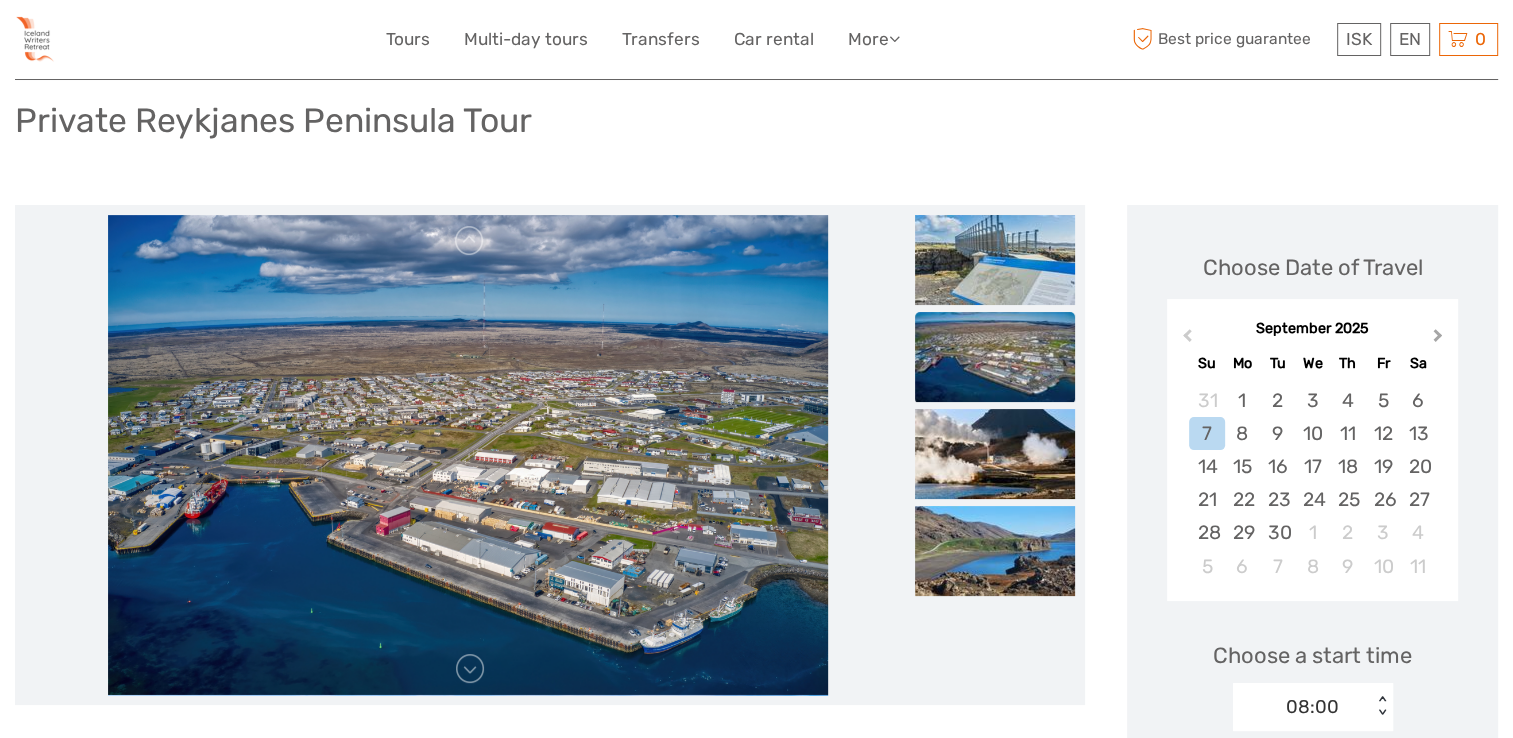 click on "Next Month" at bounding box center [1438, 339] 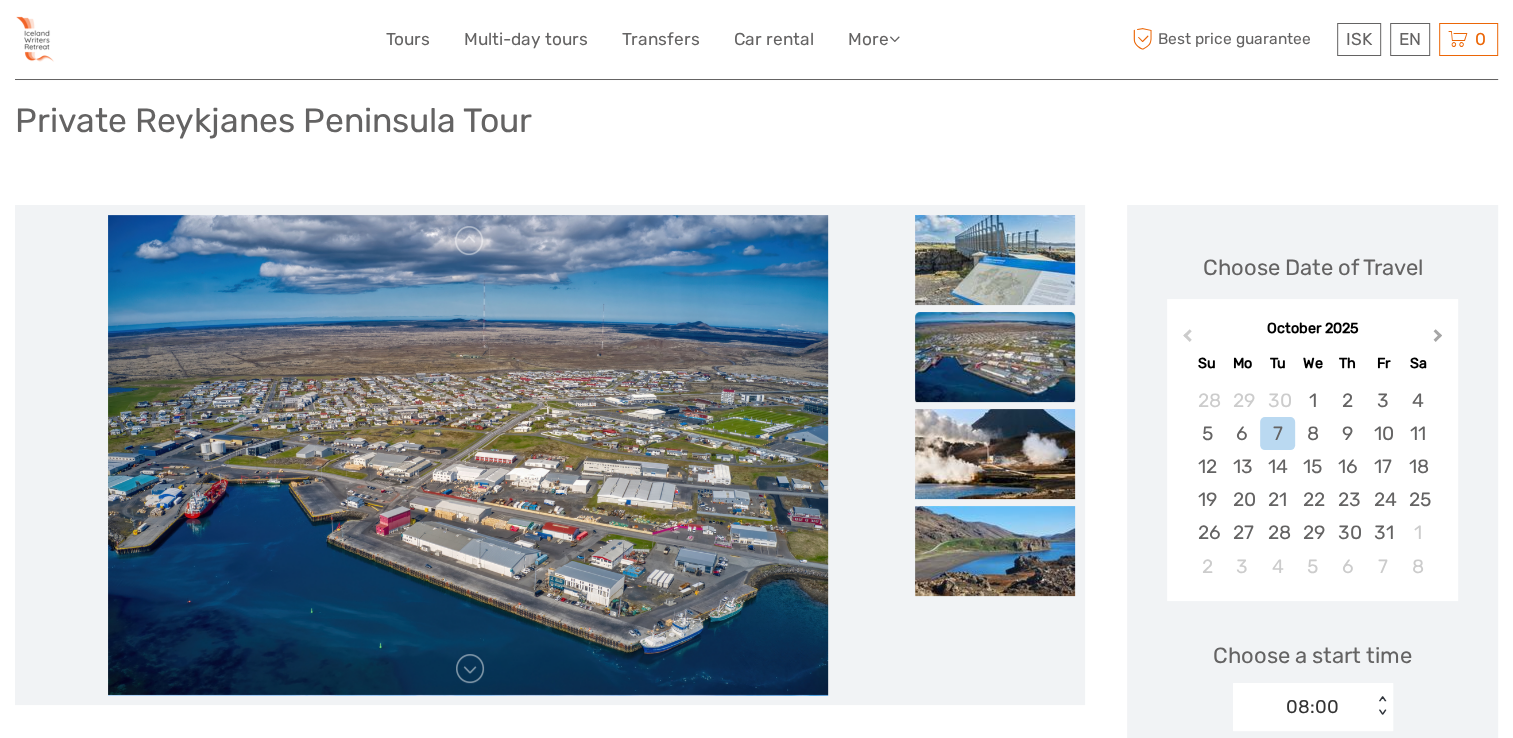 click on "Next Month" at bounding box center (1438, 339) 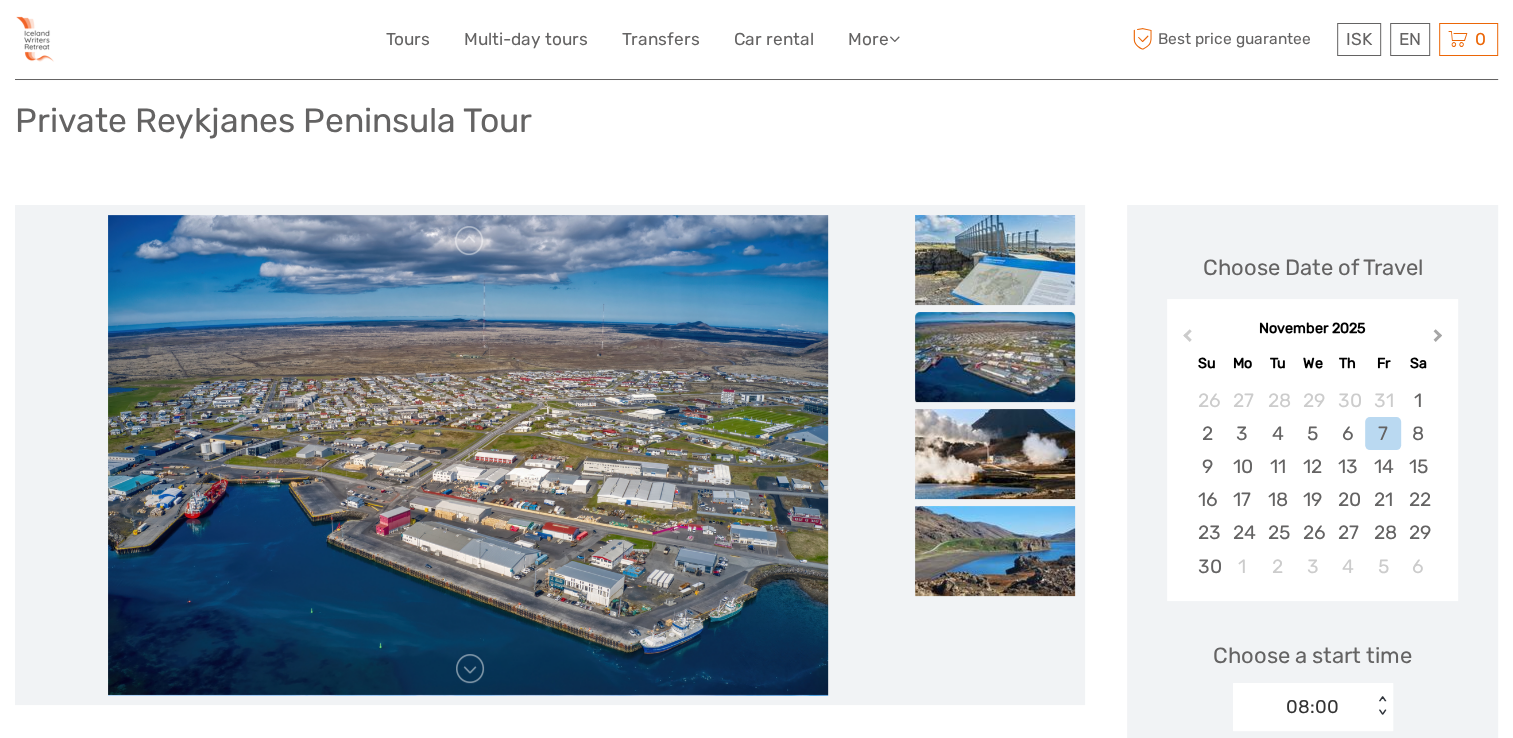 click on "Next Month" at bounding box center [1438, 339] 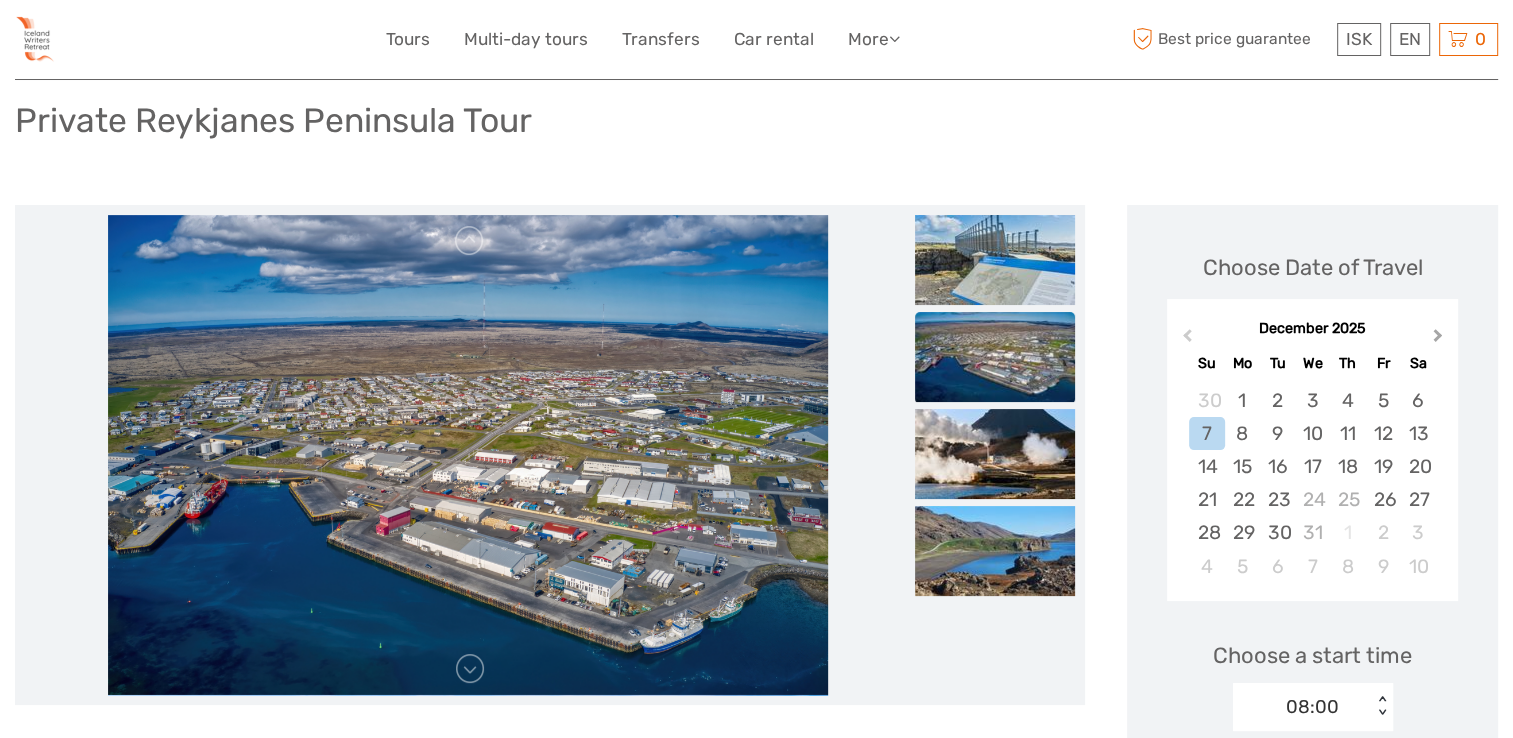 click on "Next Month" at bounding box center (1438, 339) 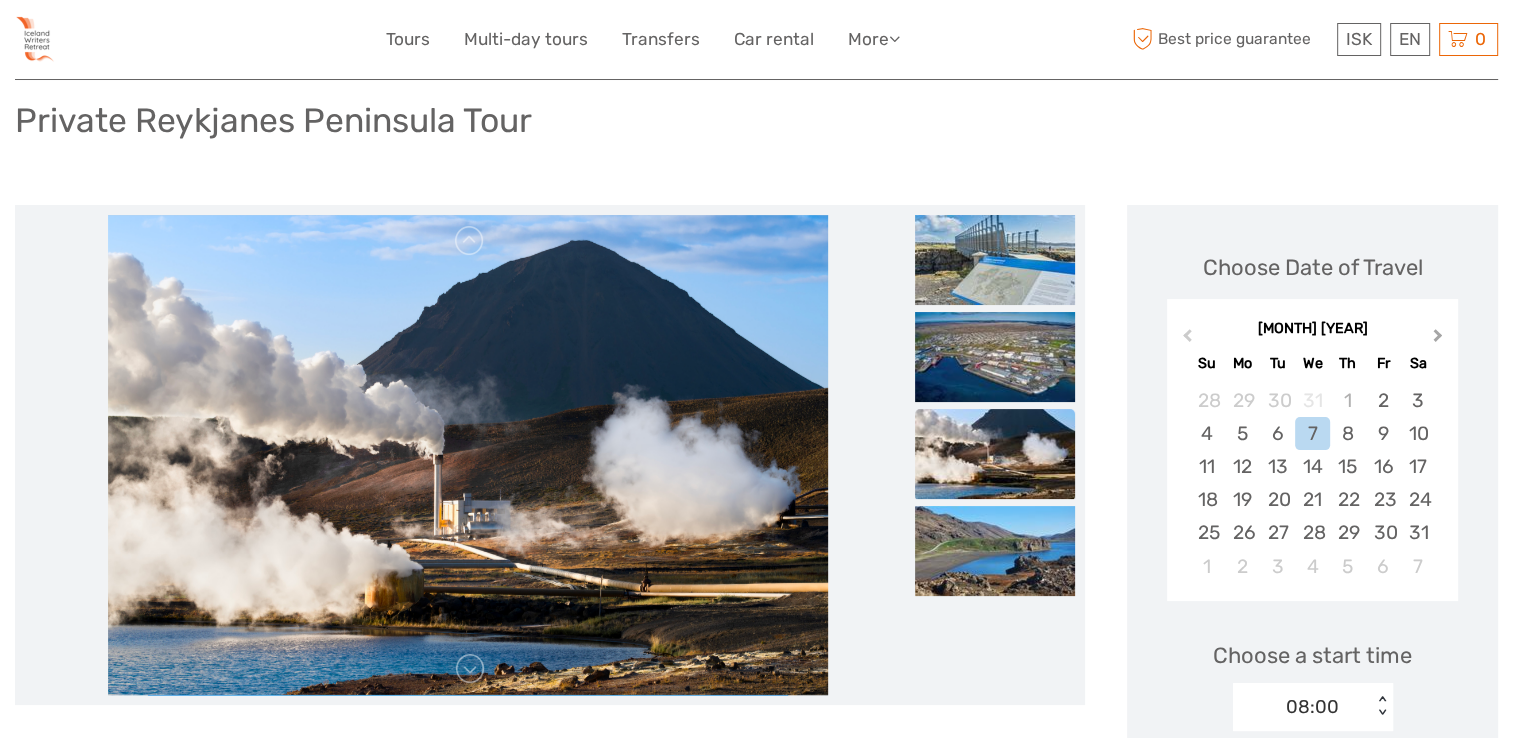 click on "Next Month" at bounding box center [1438, 339] 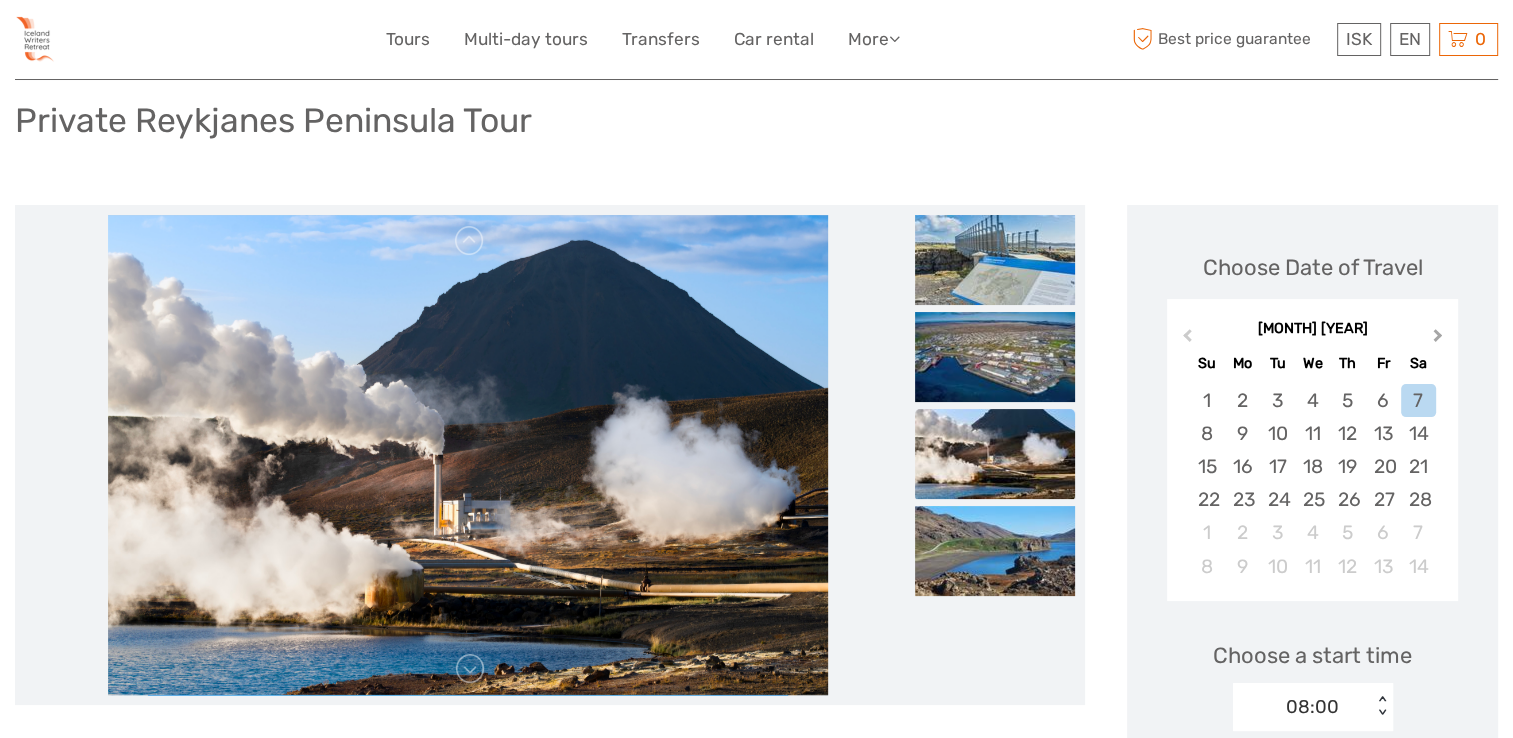click on "Next Month" at bounding box center [1438, 339] 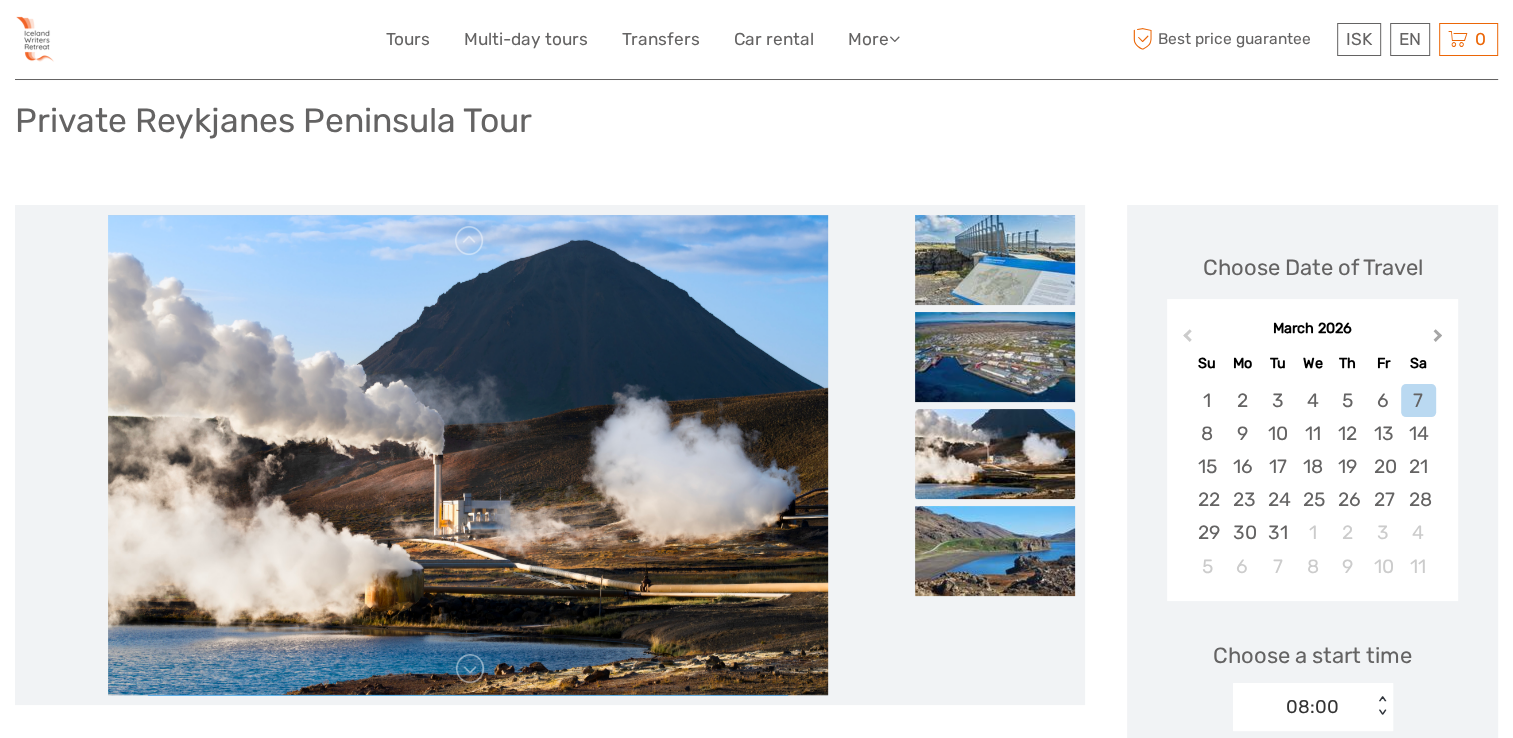 click on "Next Month" at bounding box center (1438, 339) 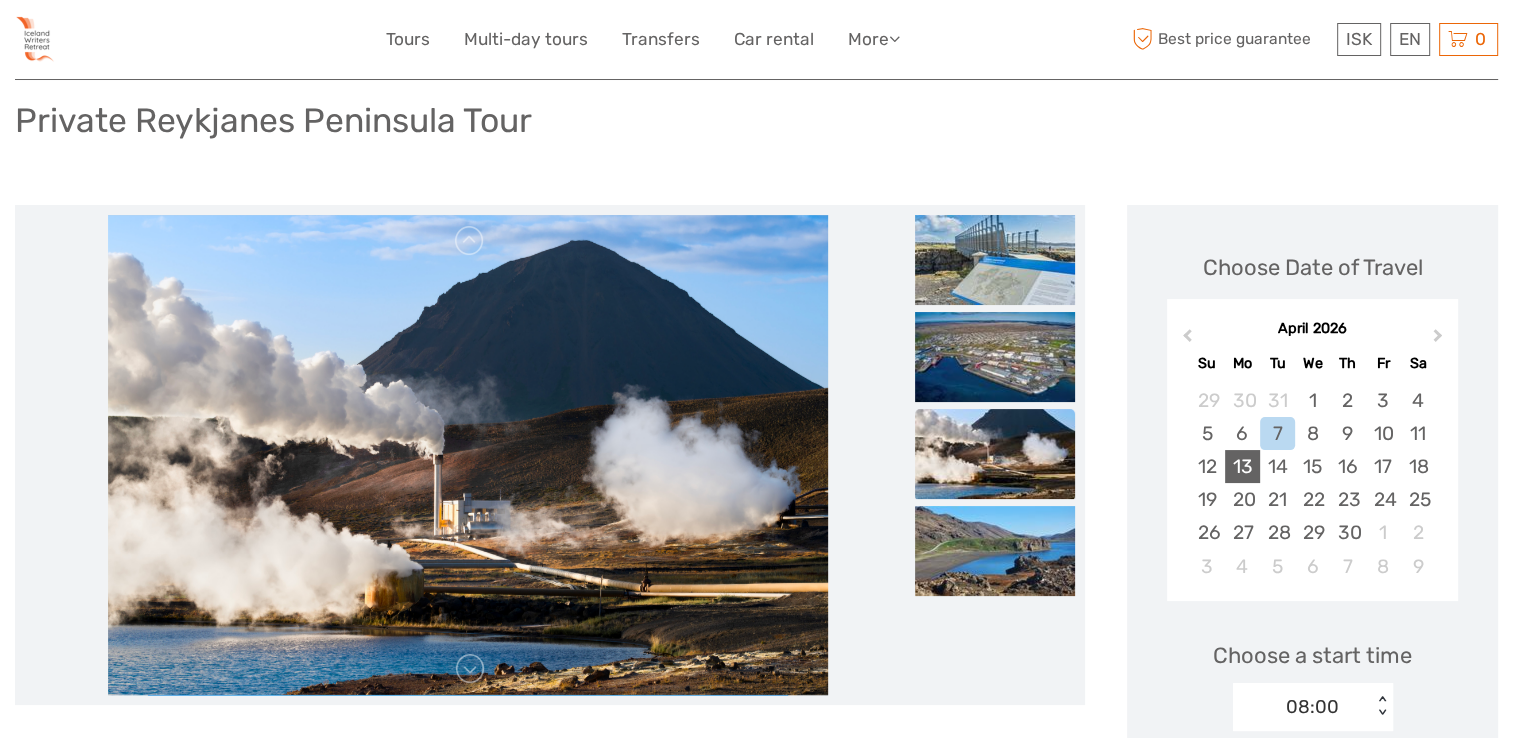 click on "13" at bounding box center (1242, 466) 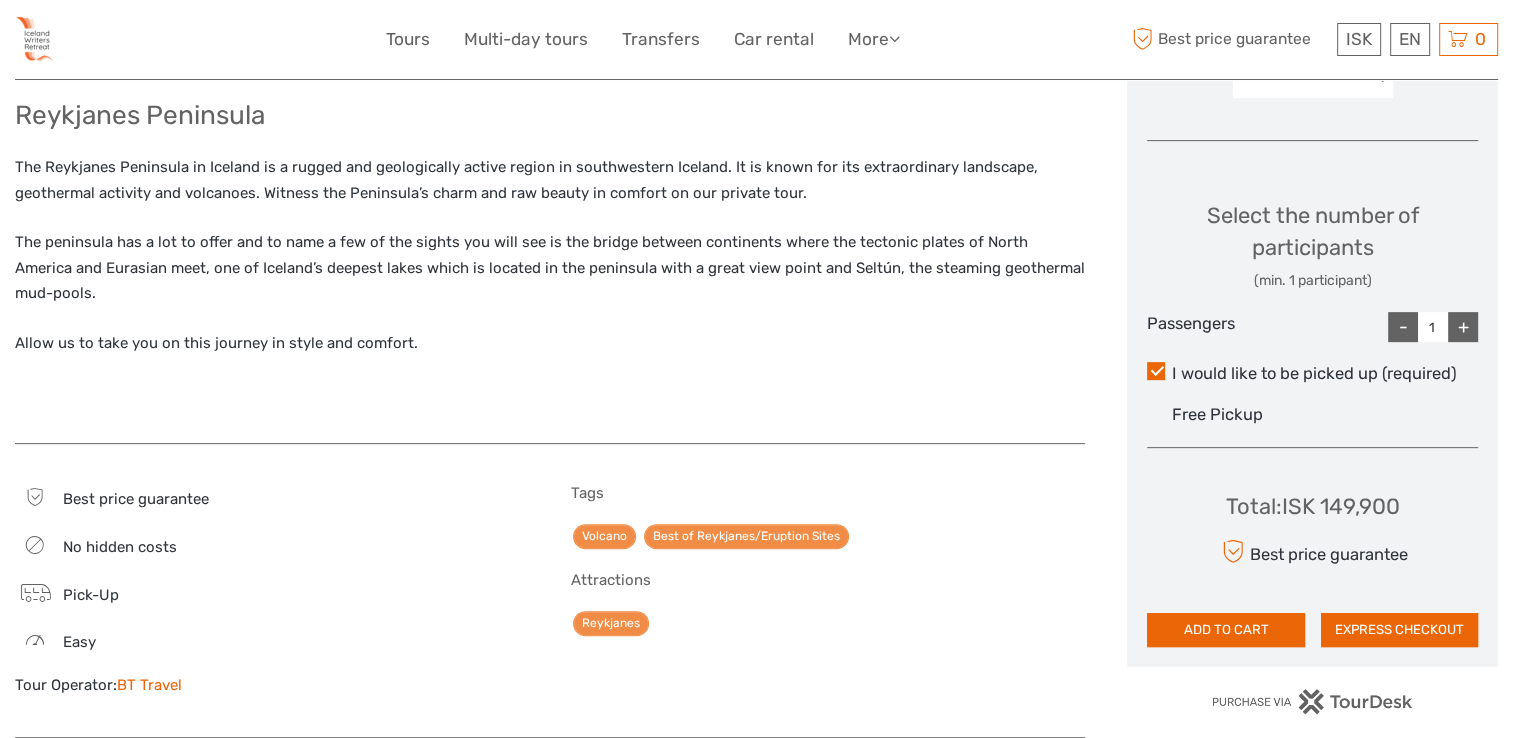 scroll, scrollTop: 780, scrollLeft: 0, axis: vertical 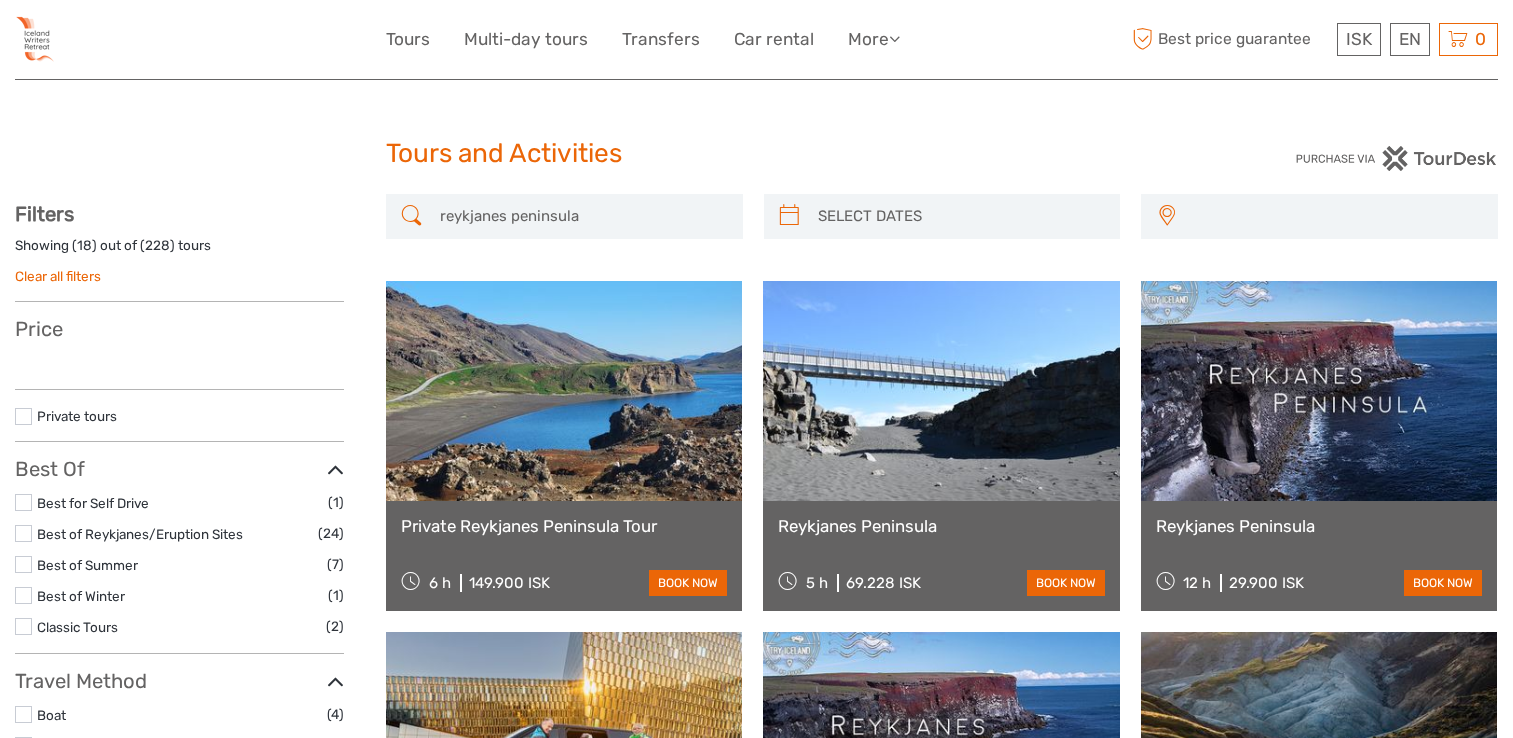 select 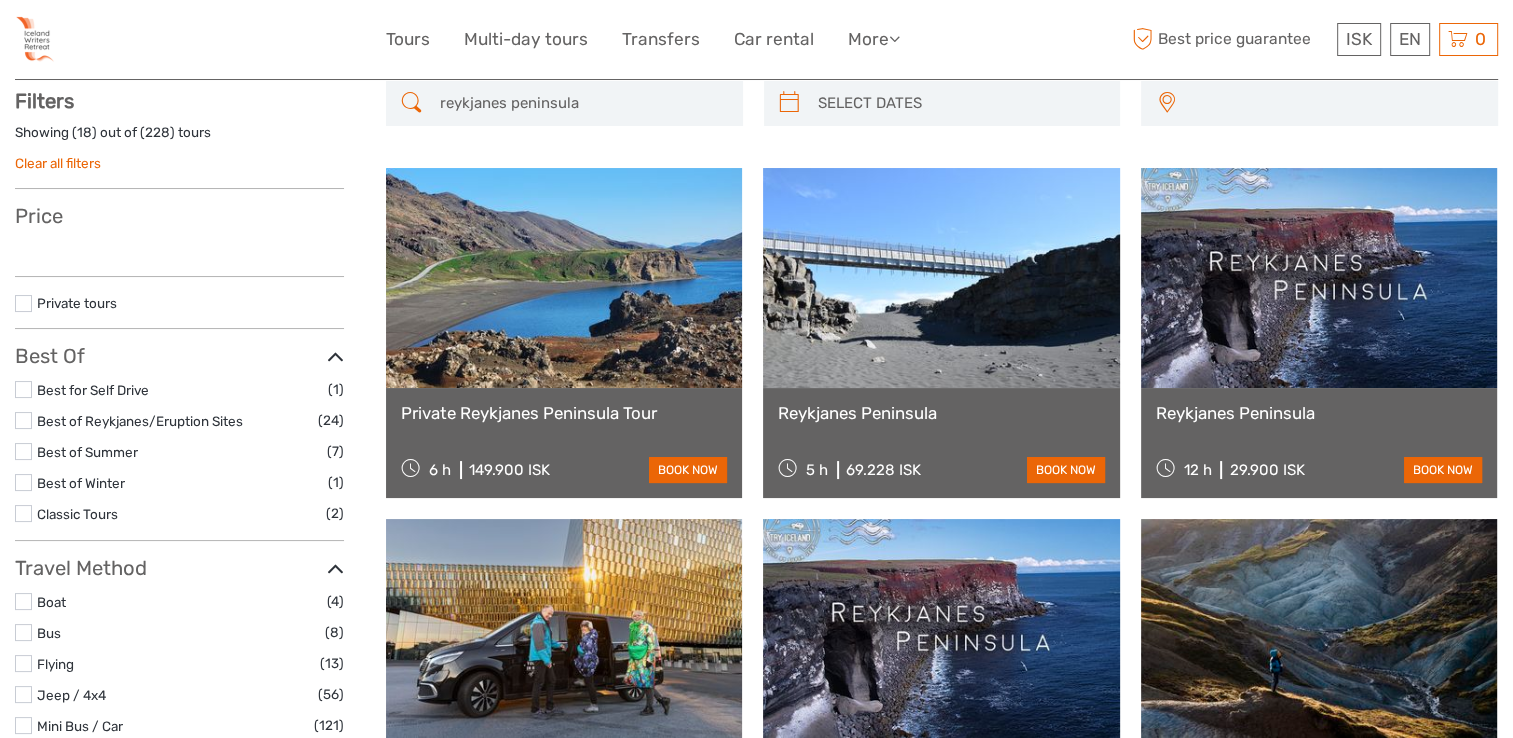 select 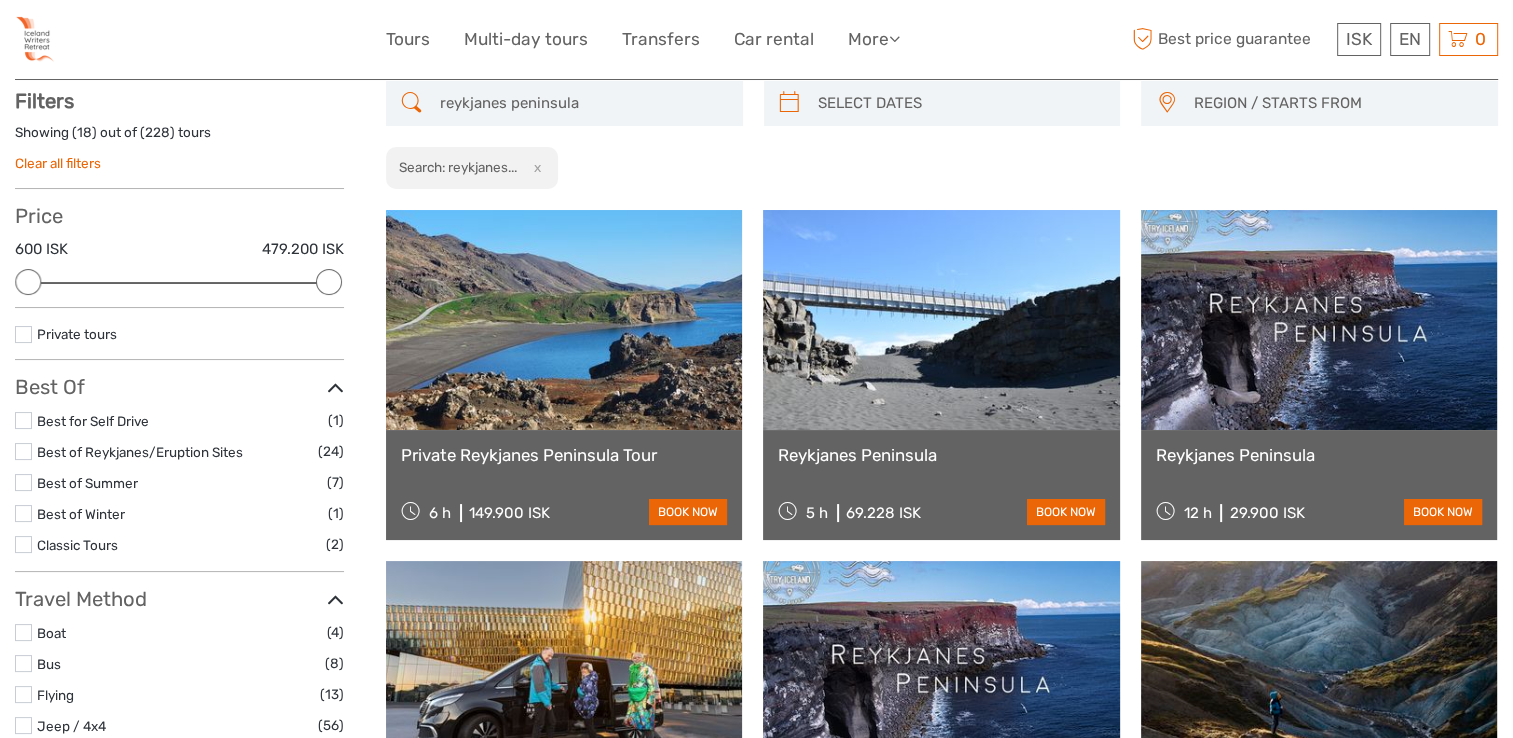 scroll, scrollTop: 0, scrollLeft: 0, axis: both 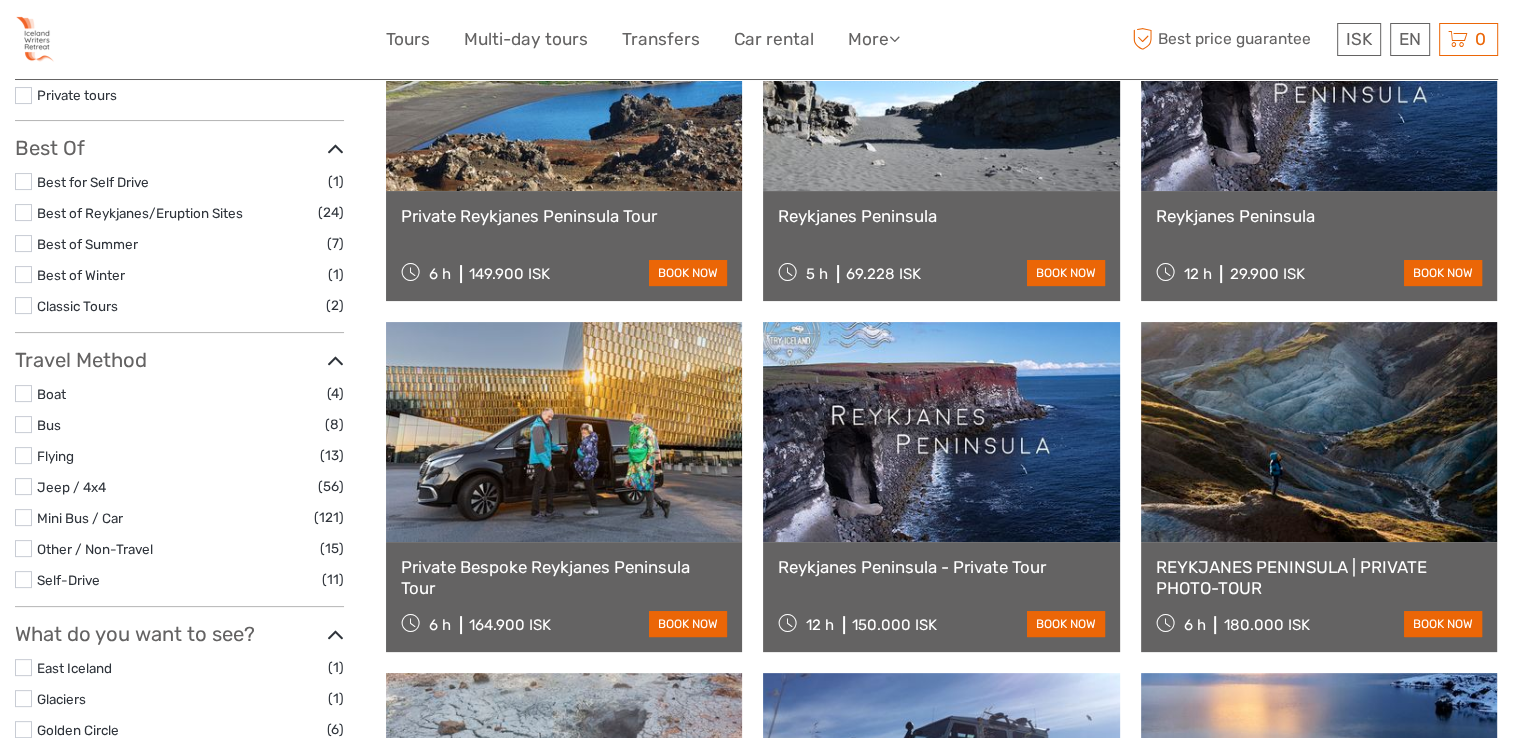 click at bounding box center [564, 432] 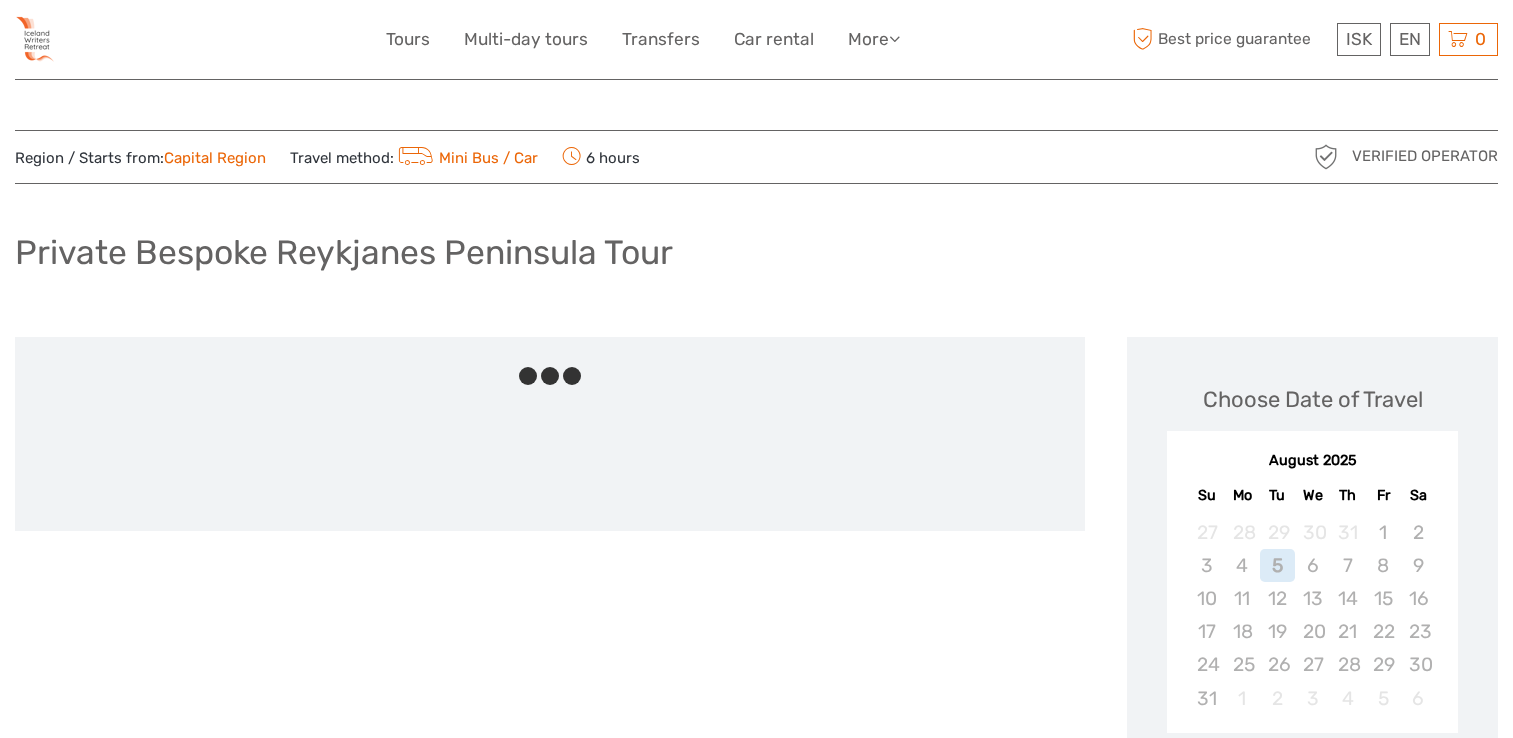 scroll, scrollTop: 0, scrollLeft: 0, axis: both 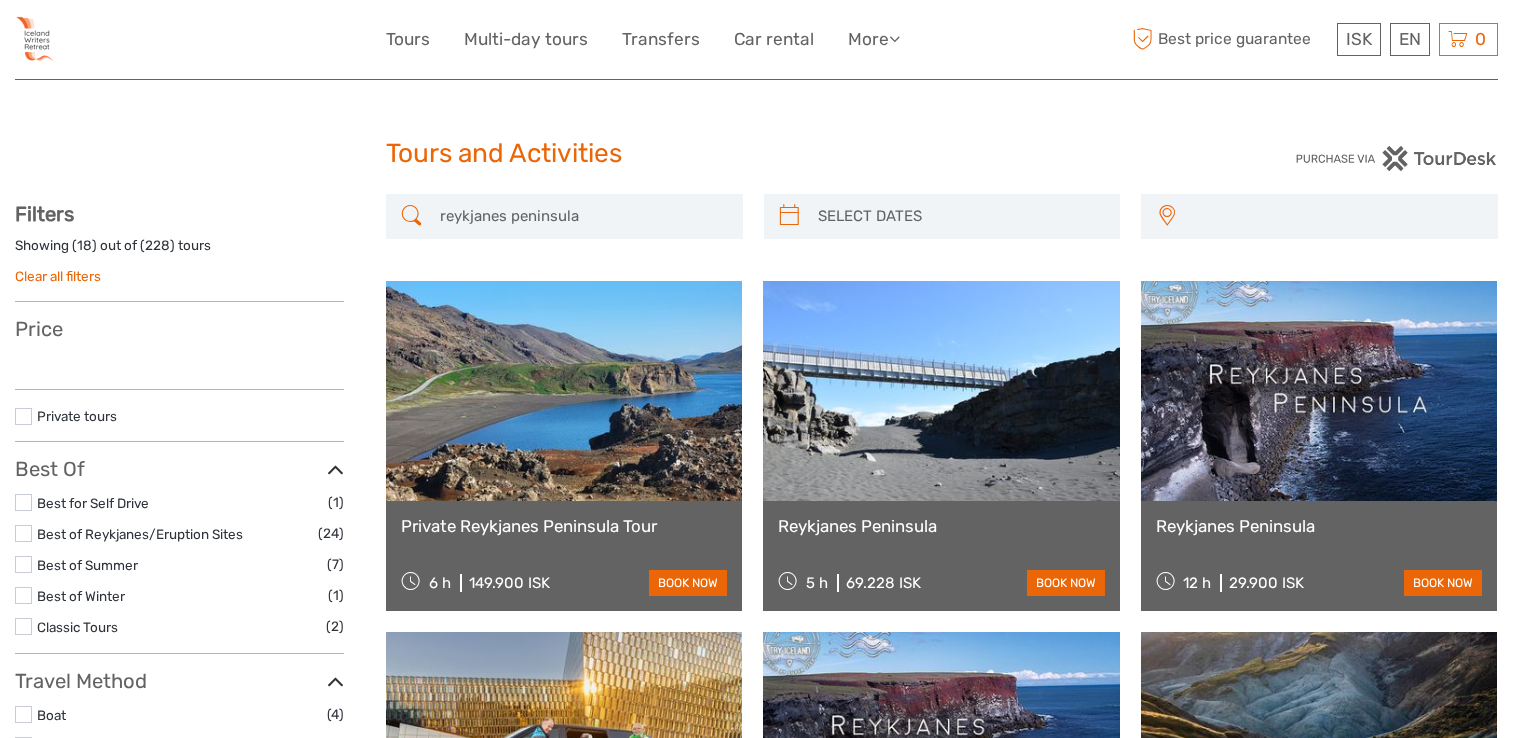 select 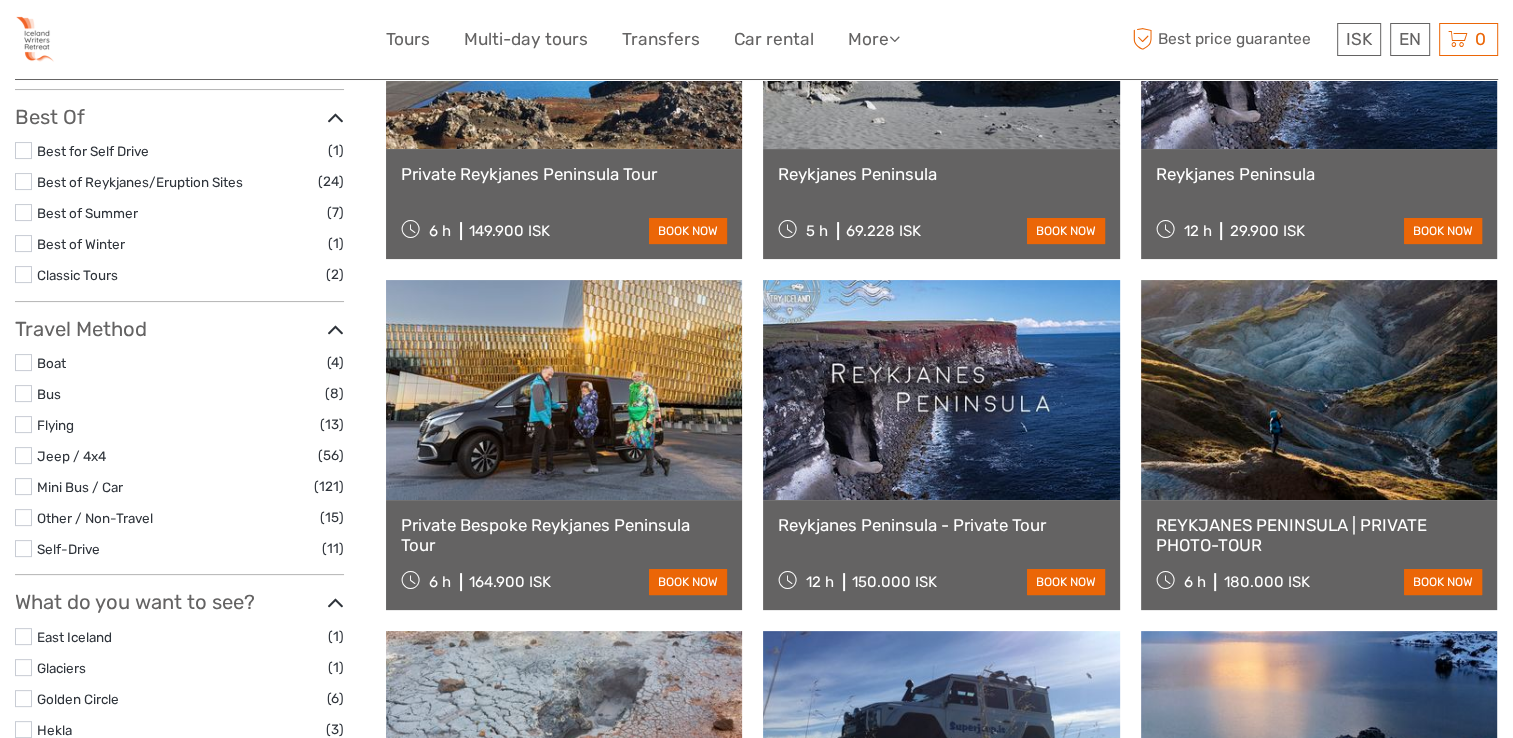 scroll, scrollTop: 0, scrollLeft: 0, axis: both 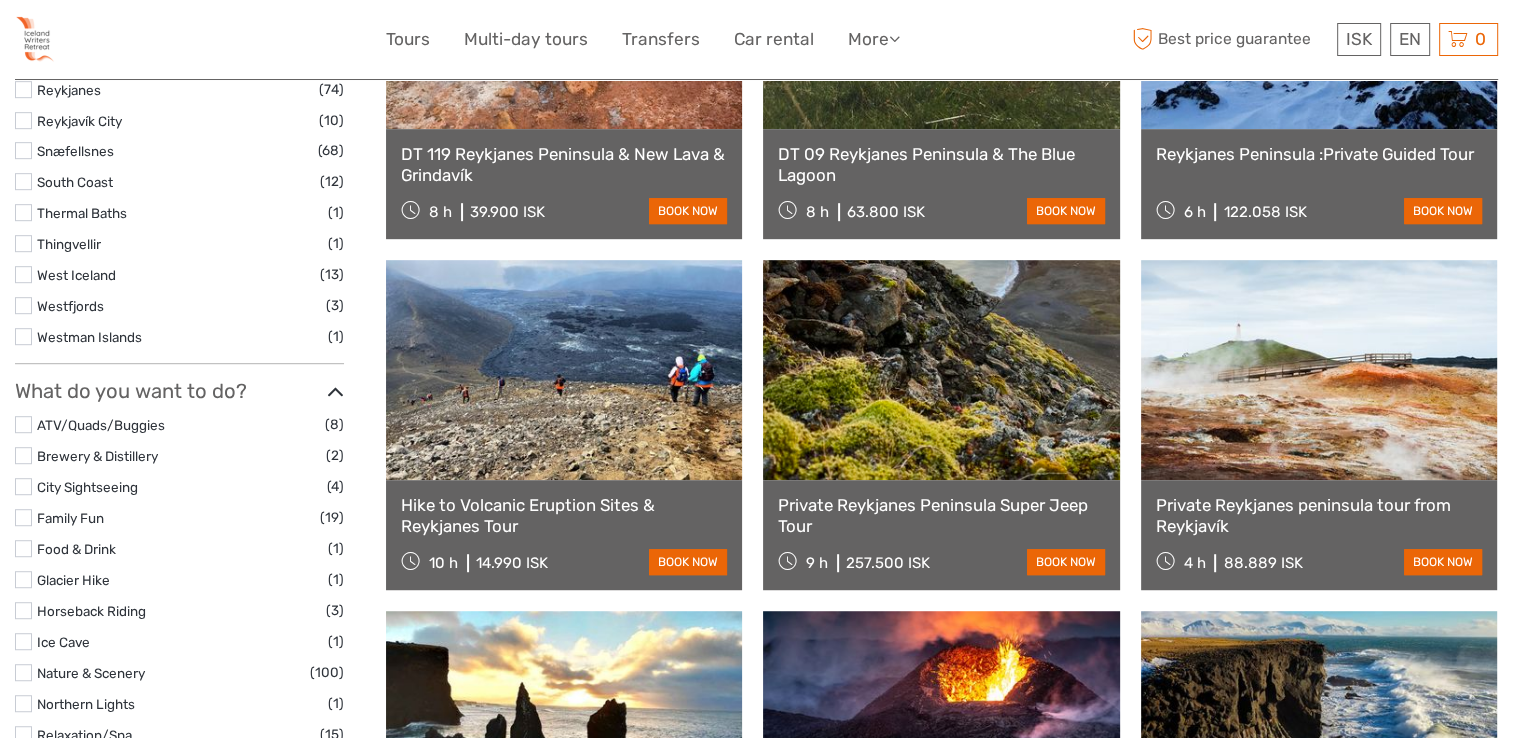 click at bounding box center (1319, 370) 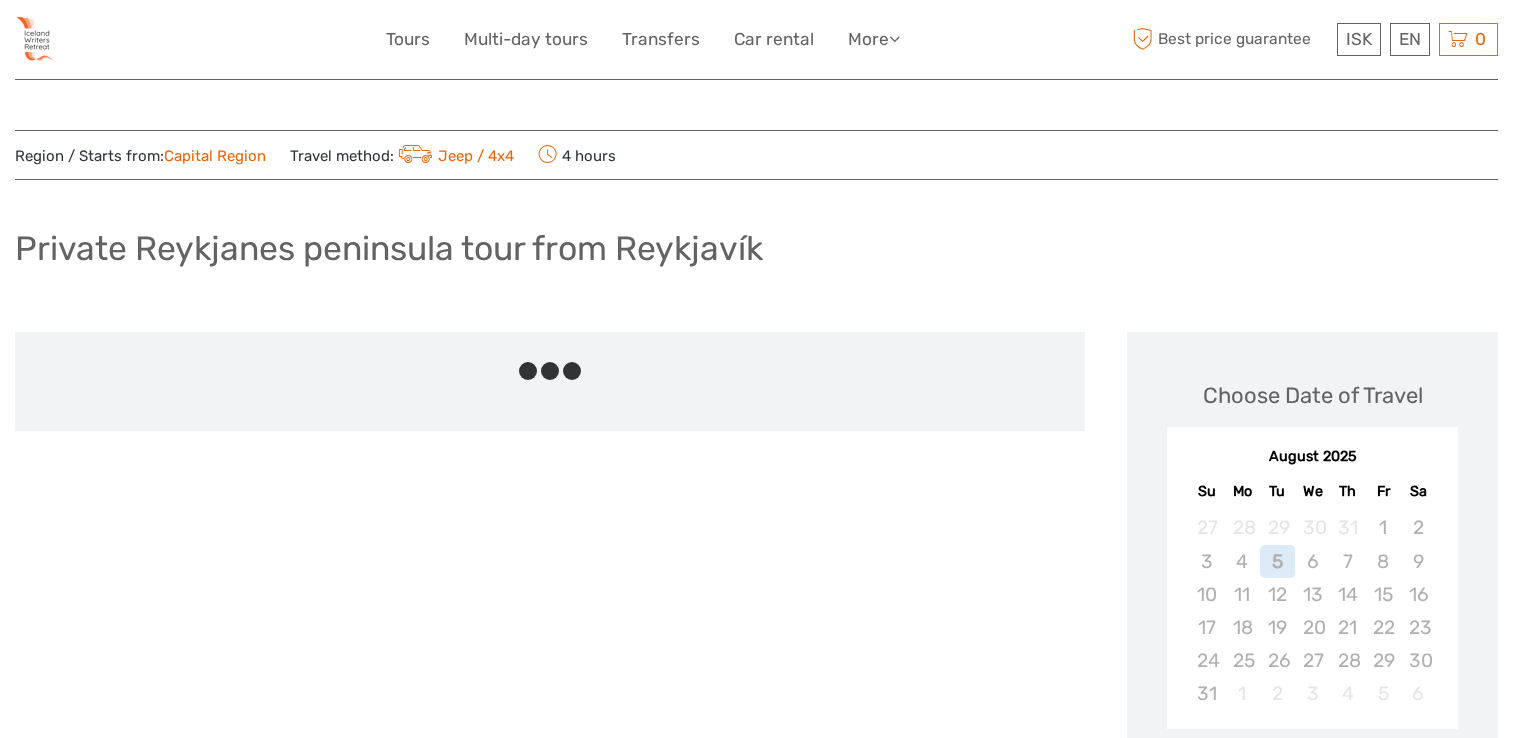 scroll, scrollTop: 0, scrollLeft: 0, axis: both 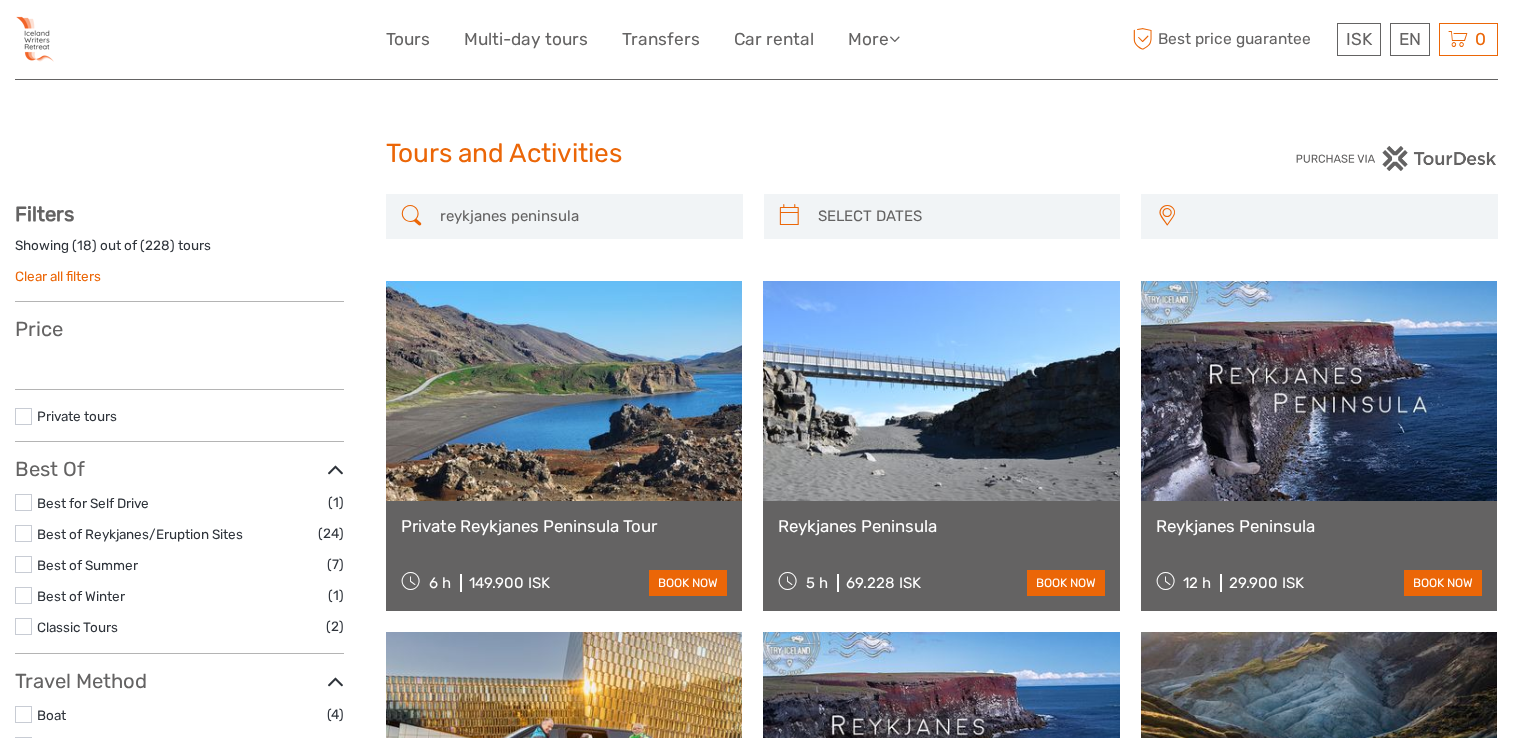 select 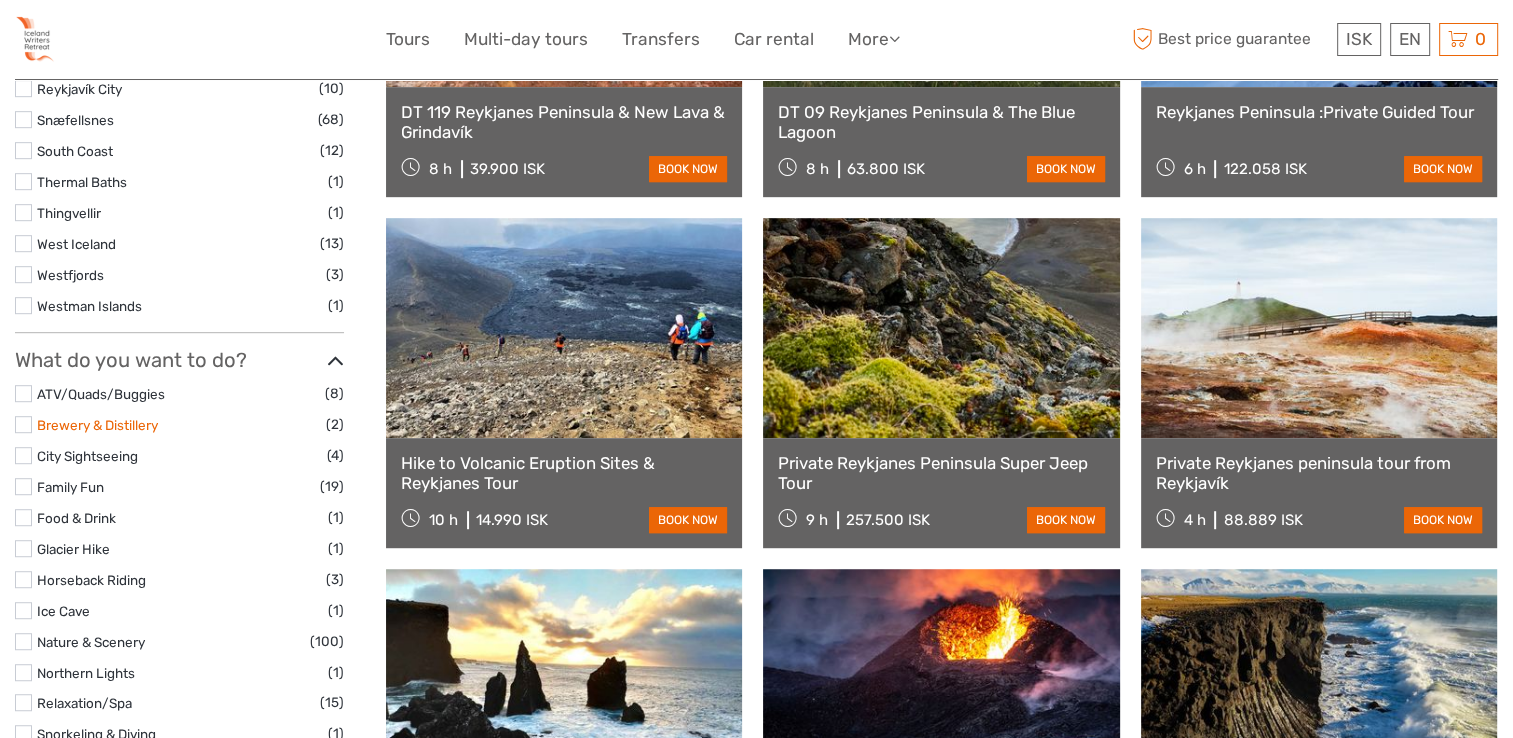select 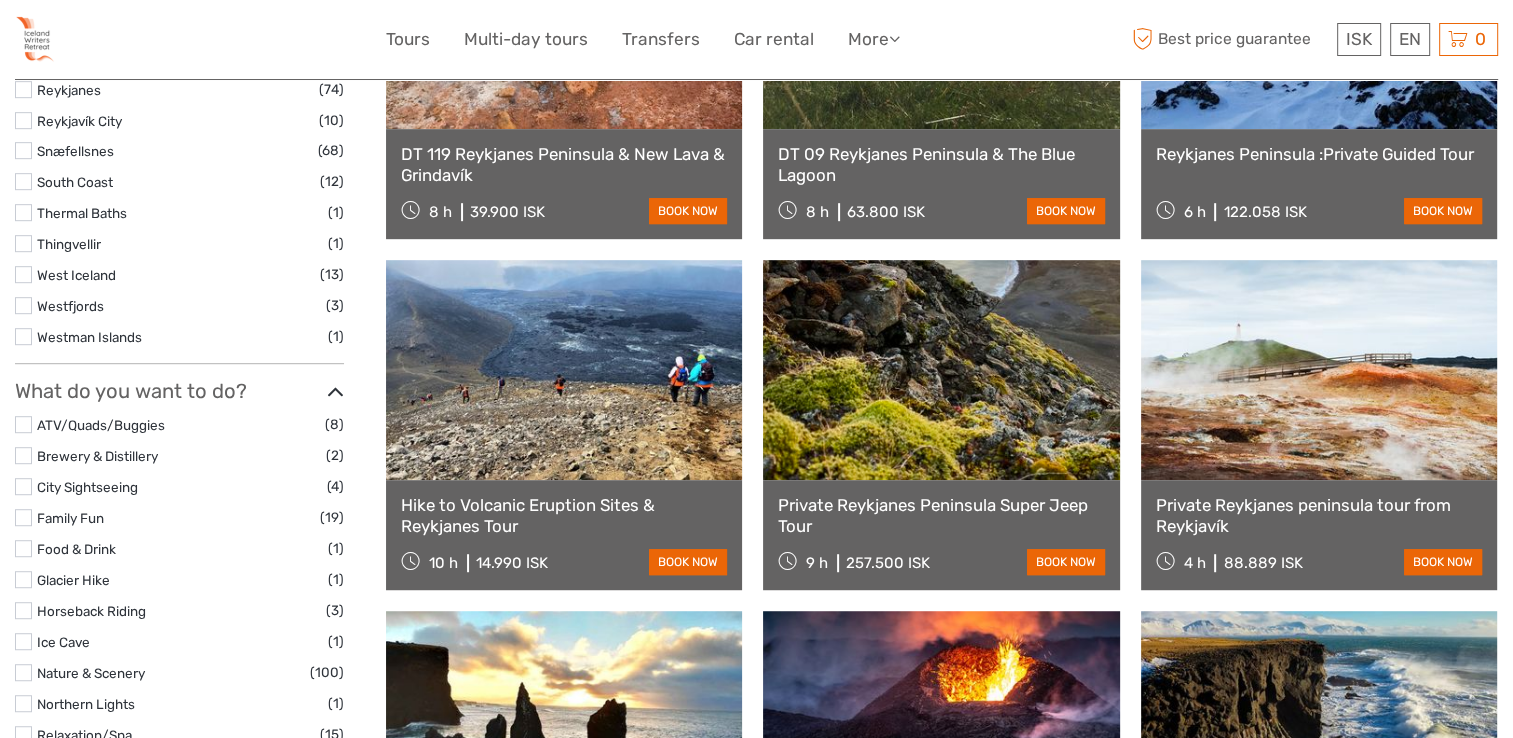 scroll, scrollTop: 0, scrollLeft: 0, axis: both 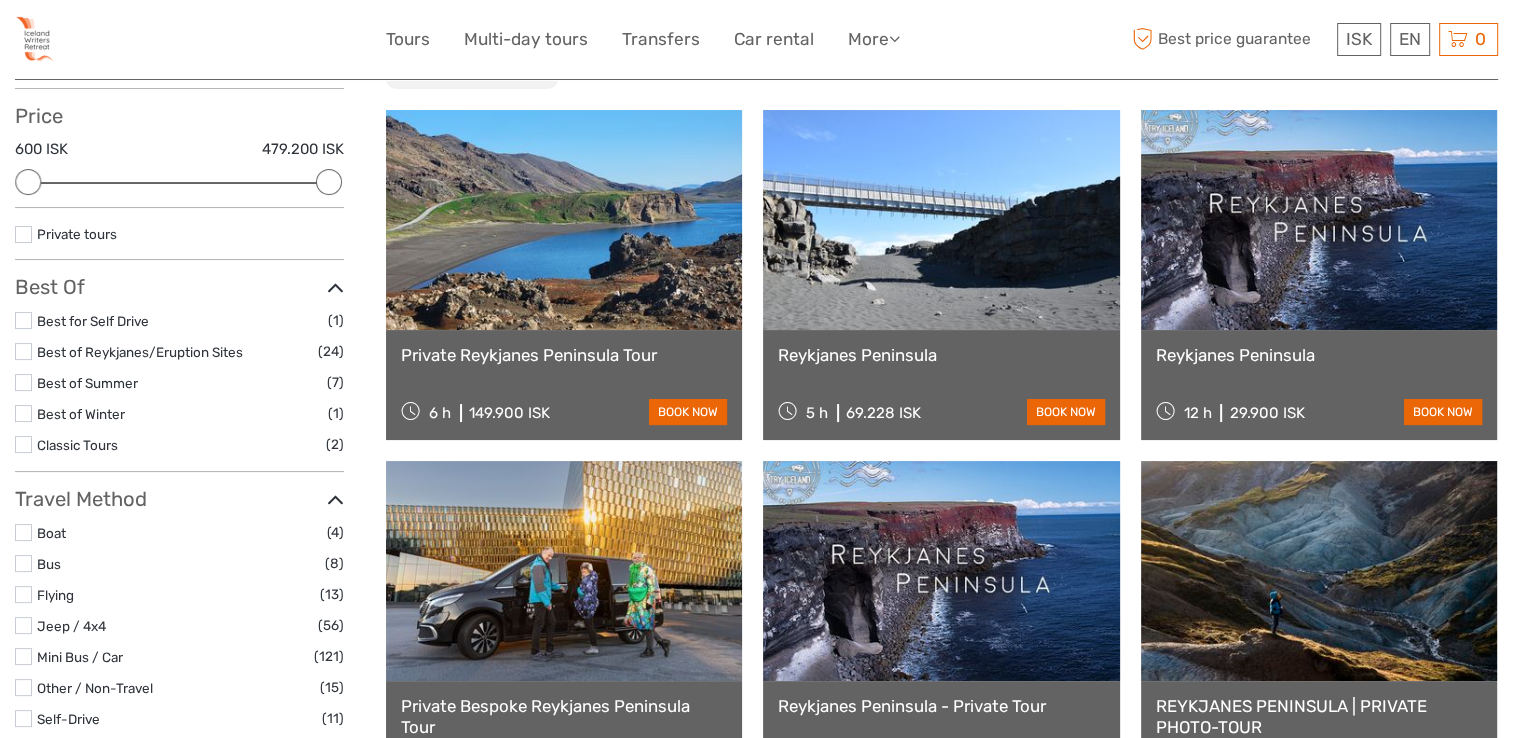 click at bounding box center [1319, 220] 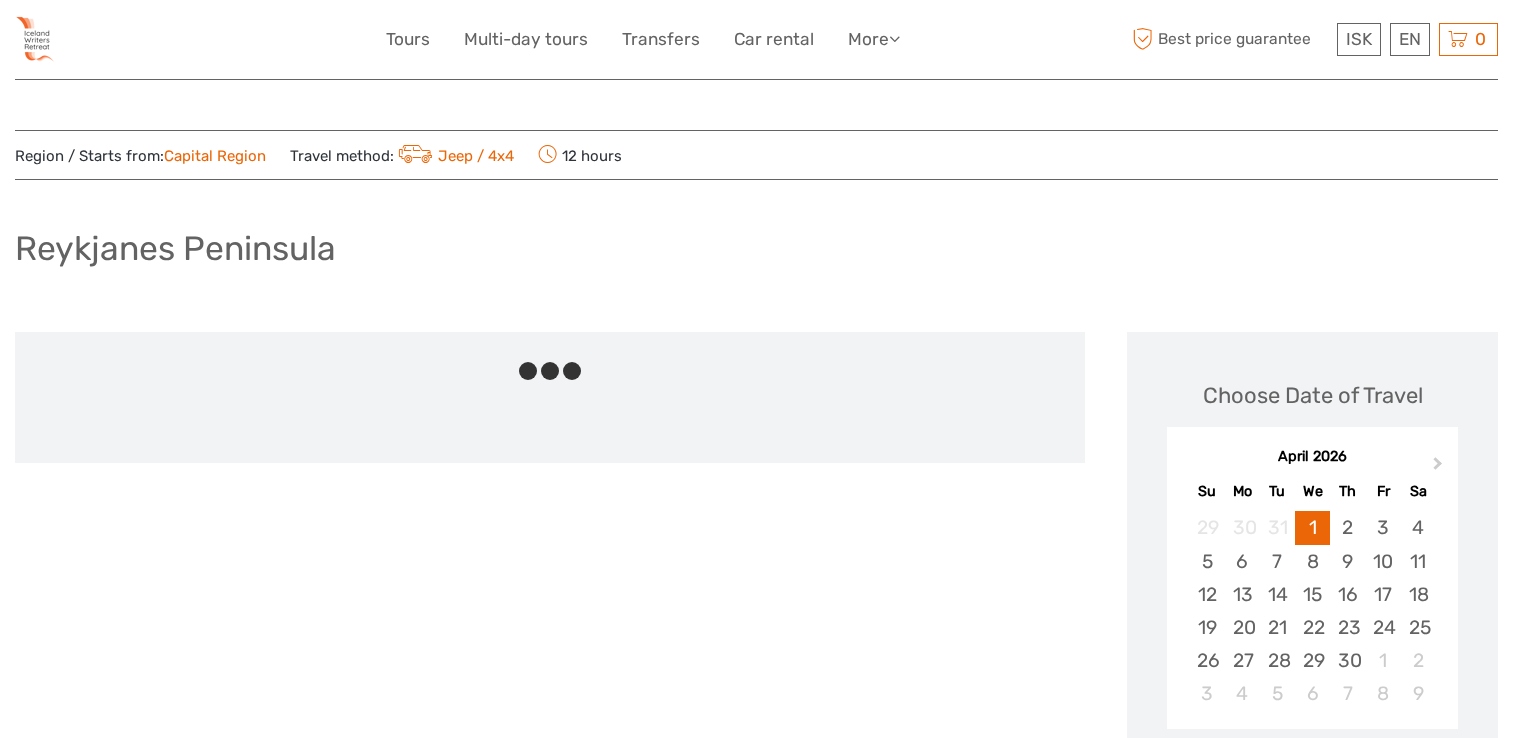 scroll, scrollTop: 0, scrollLeft: 0, axis: both 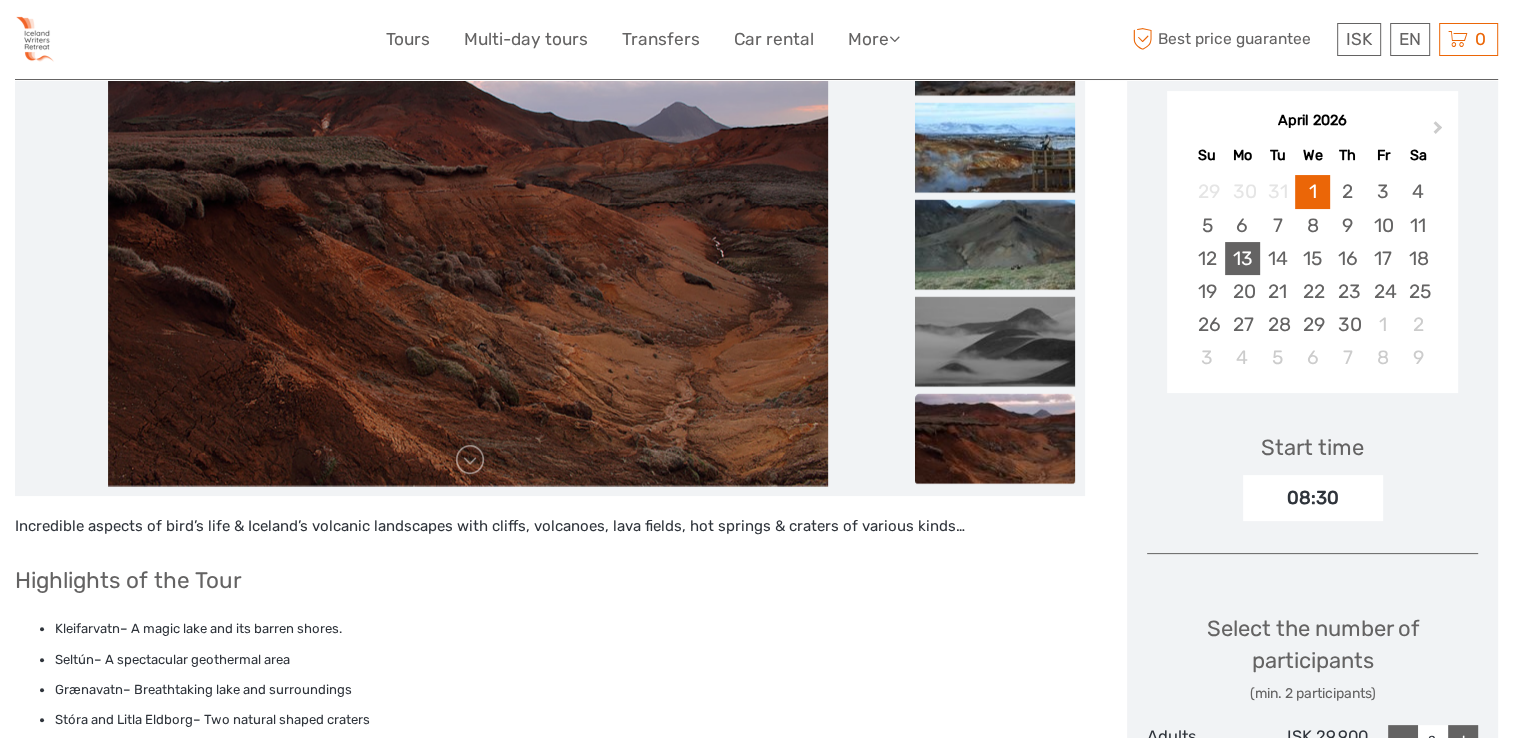 click on "13" at bounding box center [1242, 258] 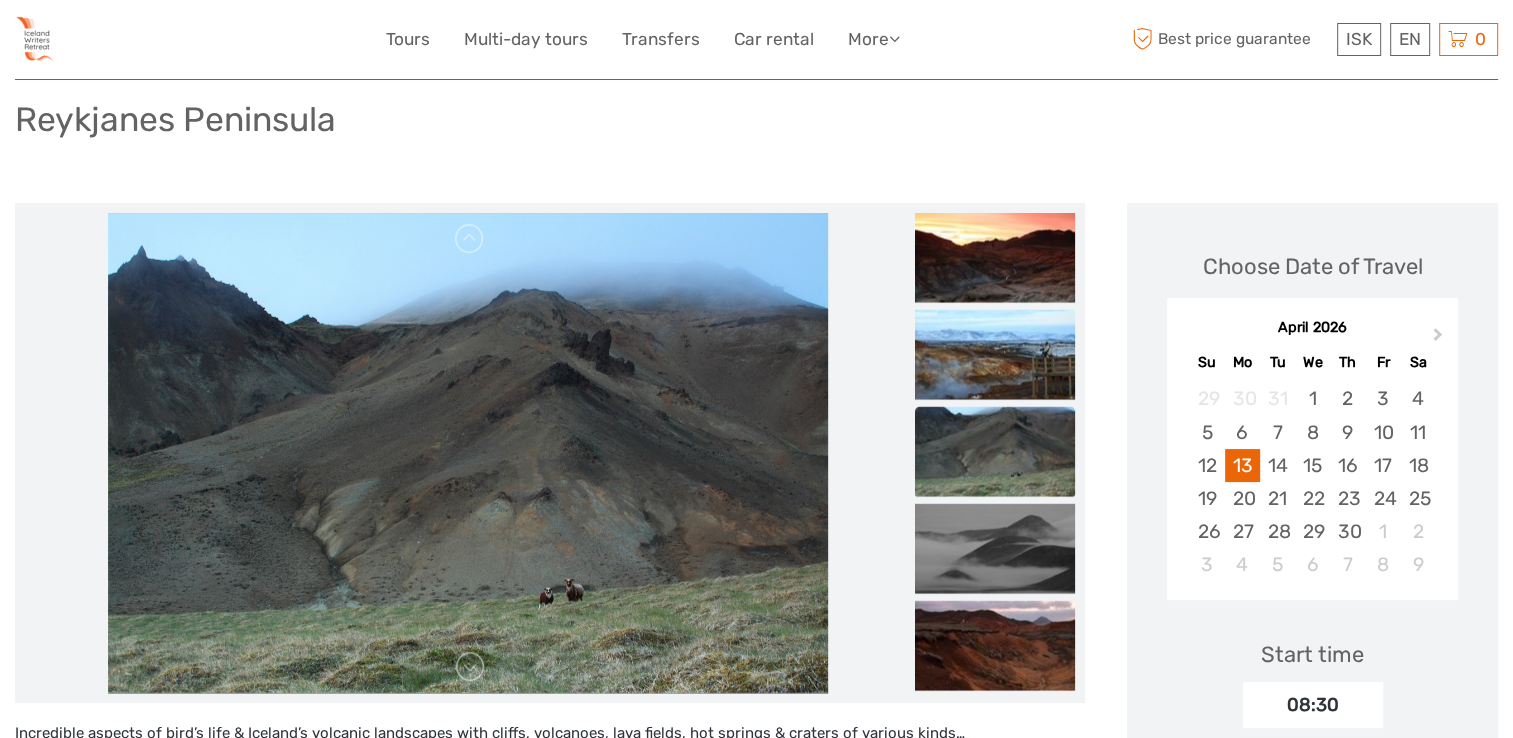 scroll, scrollTop: 0, scrollLeft: 0, axis: both 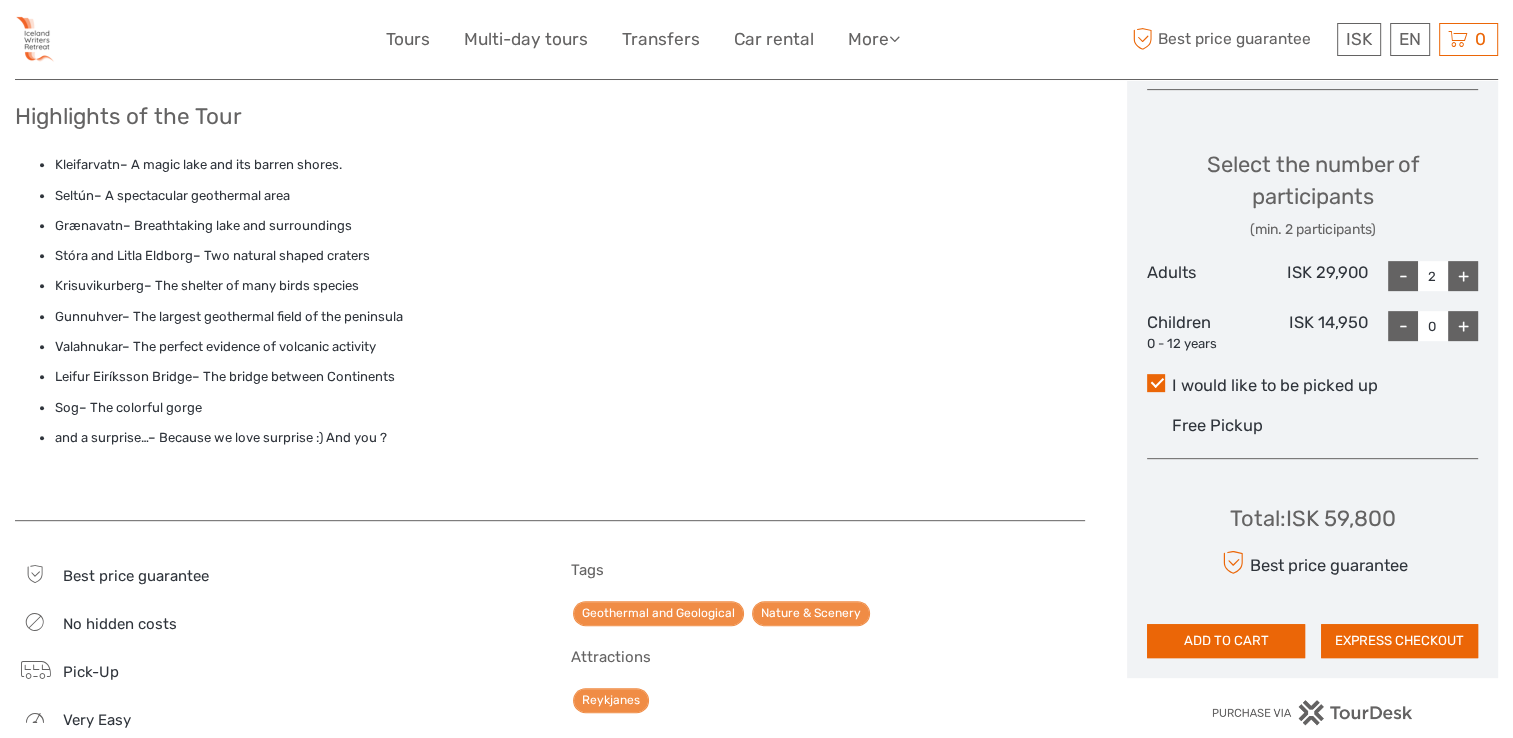 click on "-" at bounding box center (1403, 276) 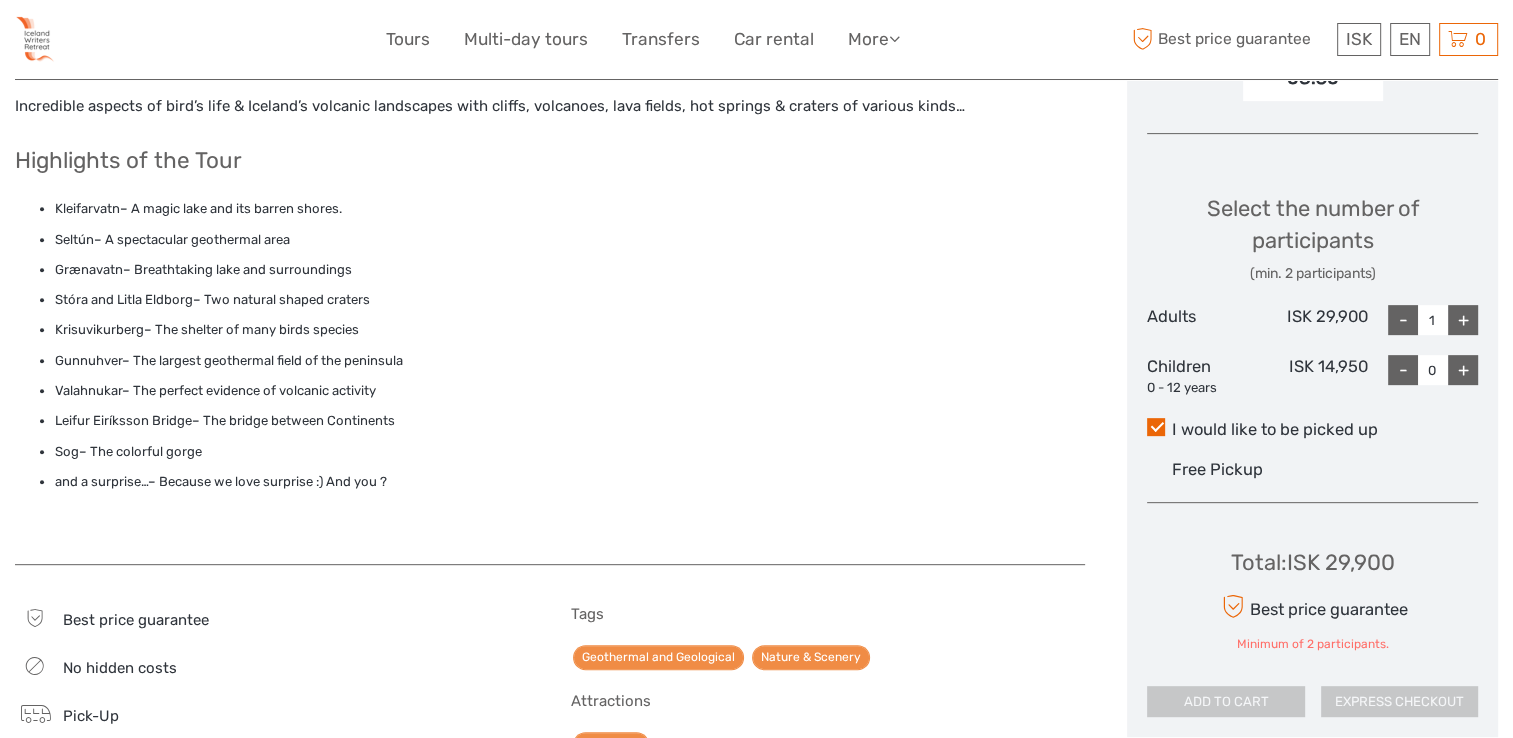 scroll, scrollTop: 800, scrollLeft: 0, axis: vertical 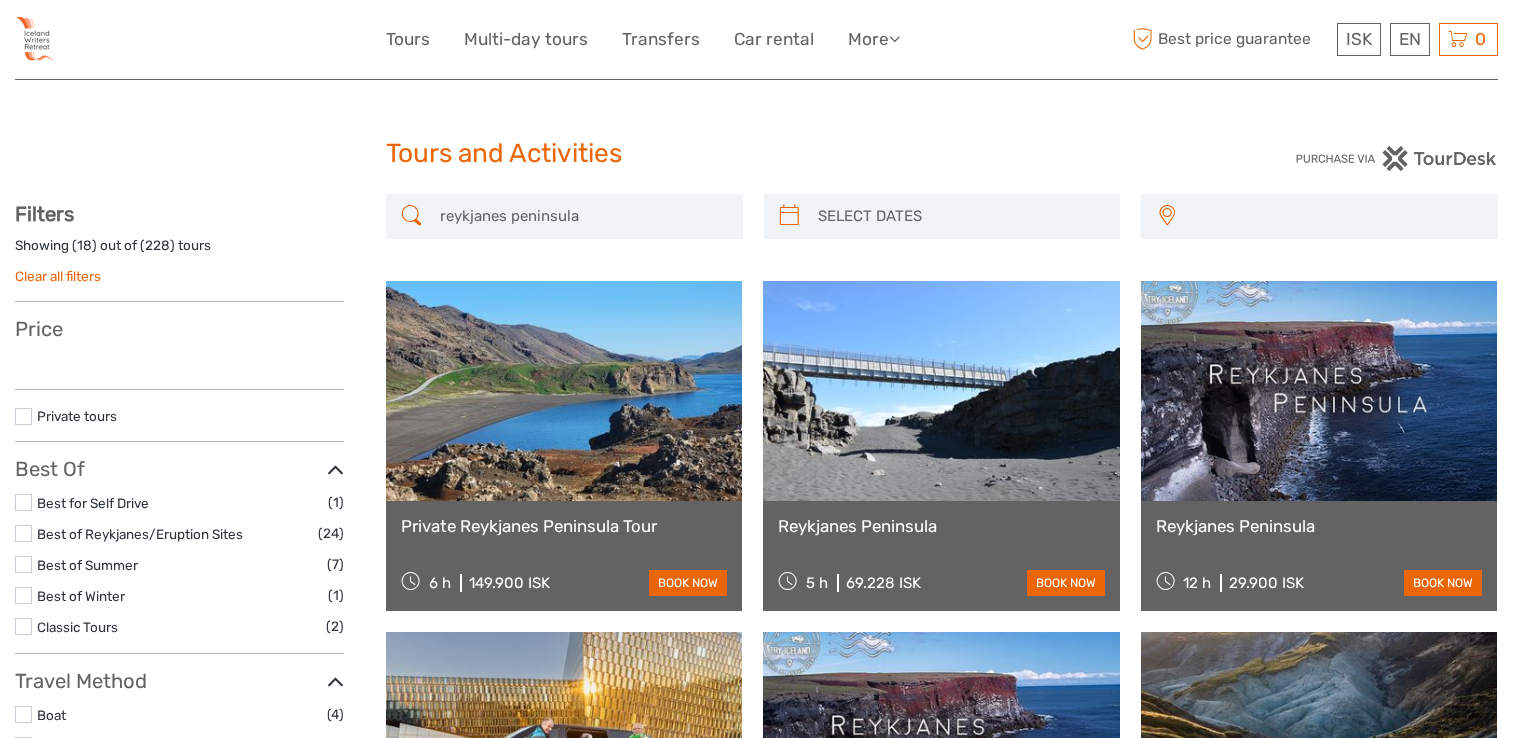 select 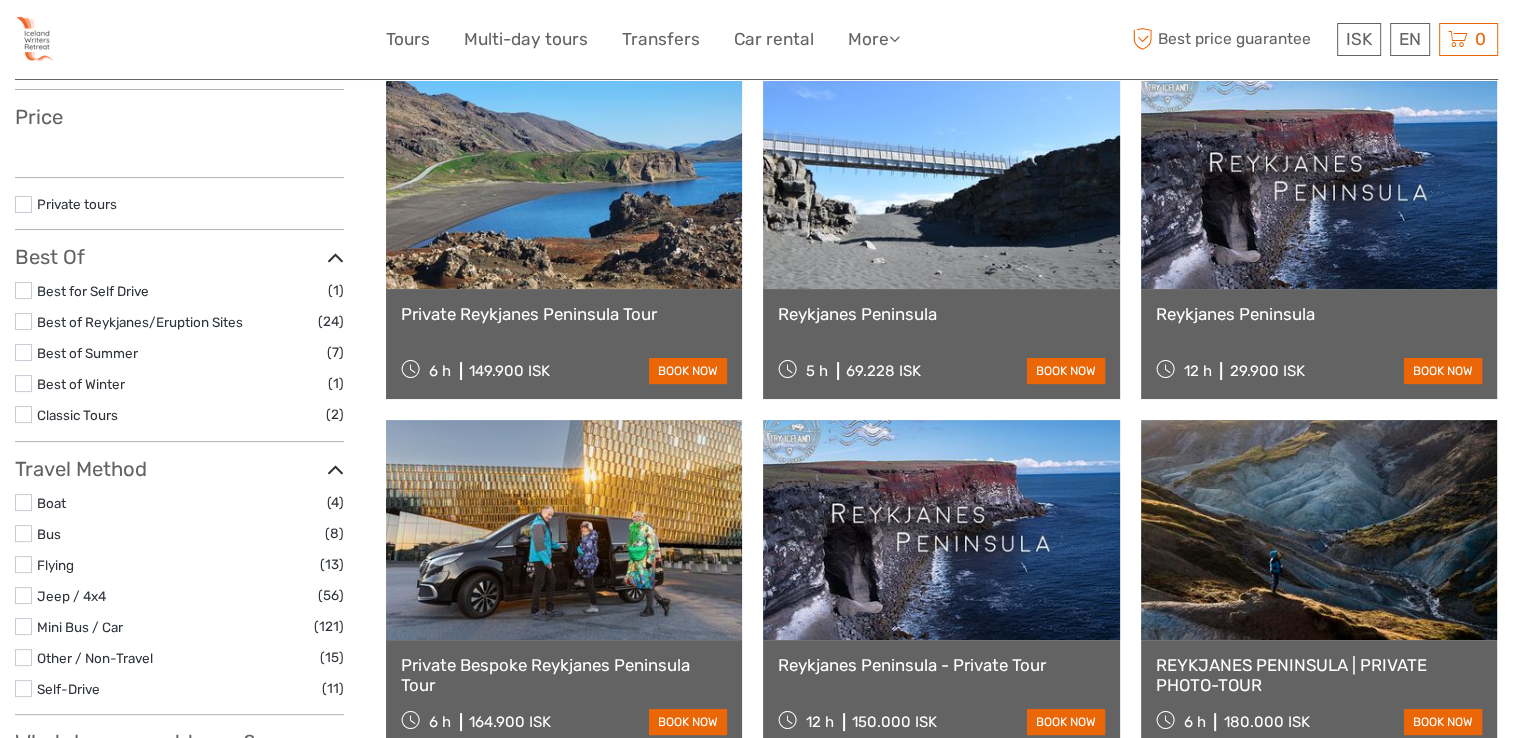 scroll, scrollTop: 0, scrollLeft: 0, axis: both 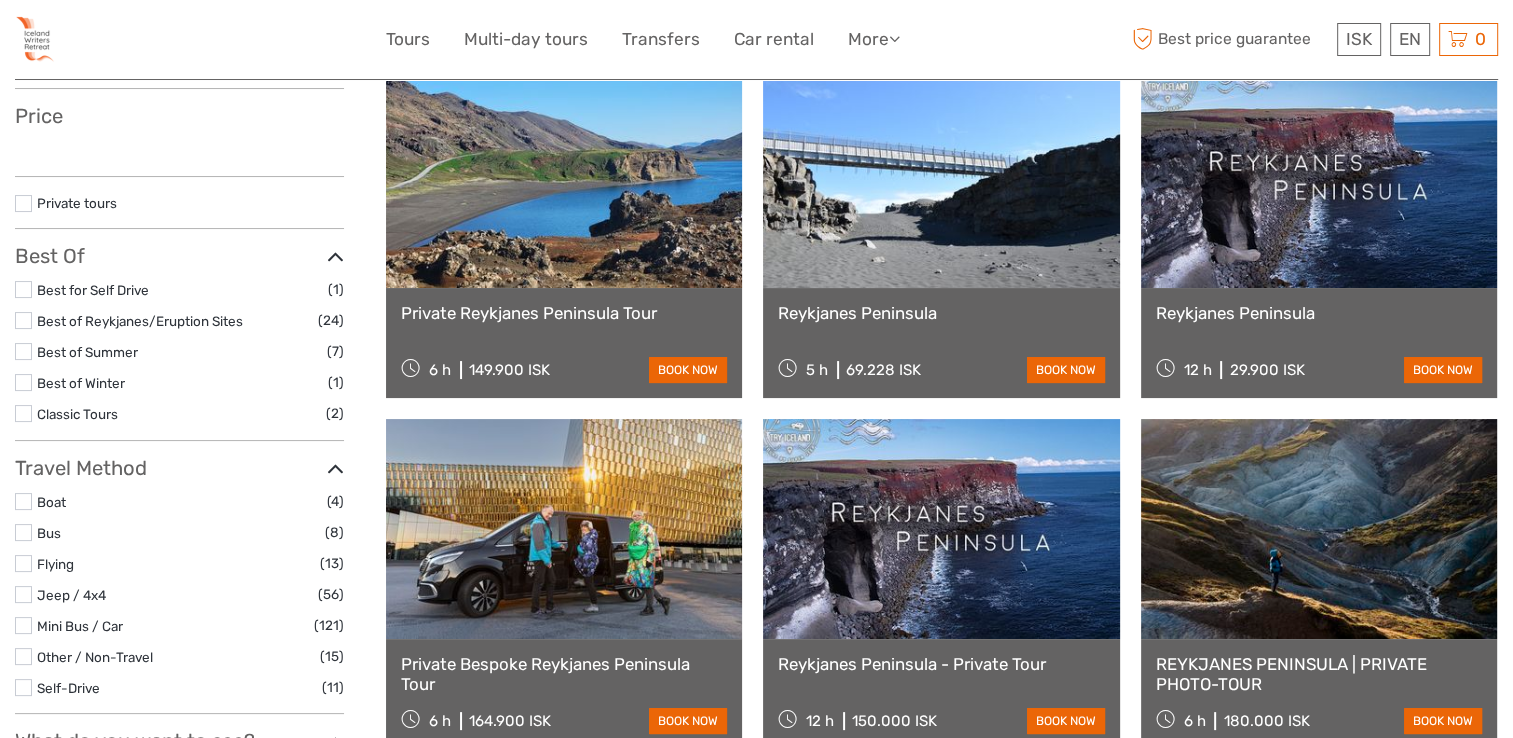 select 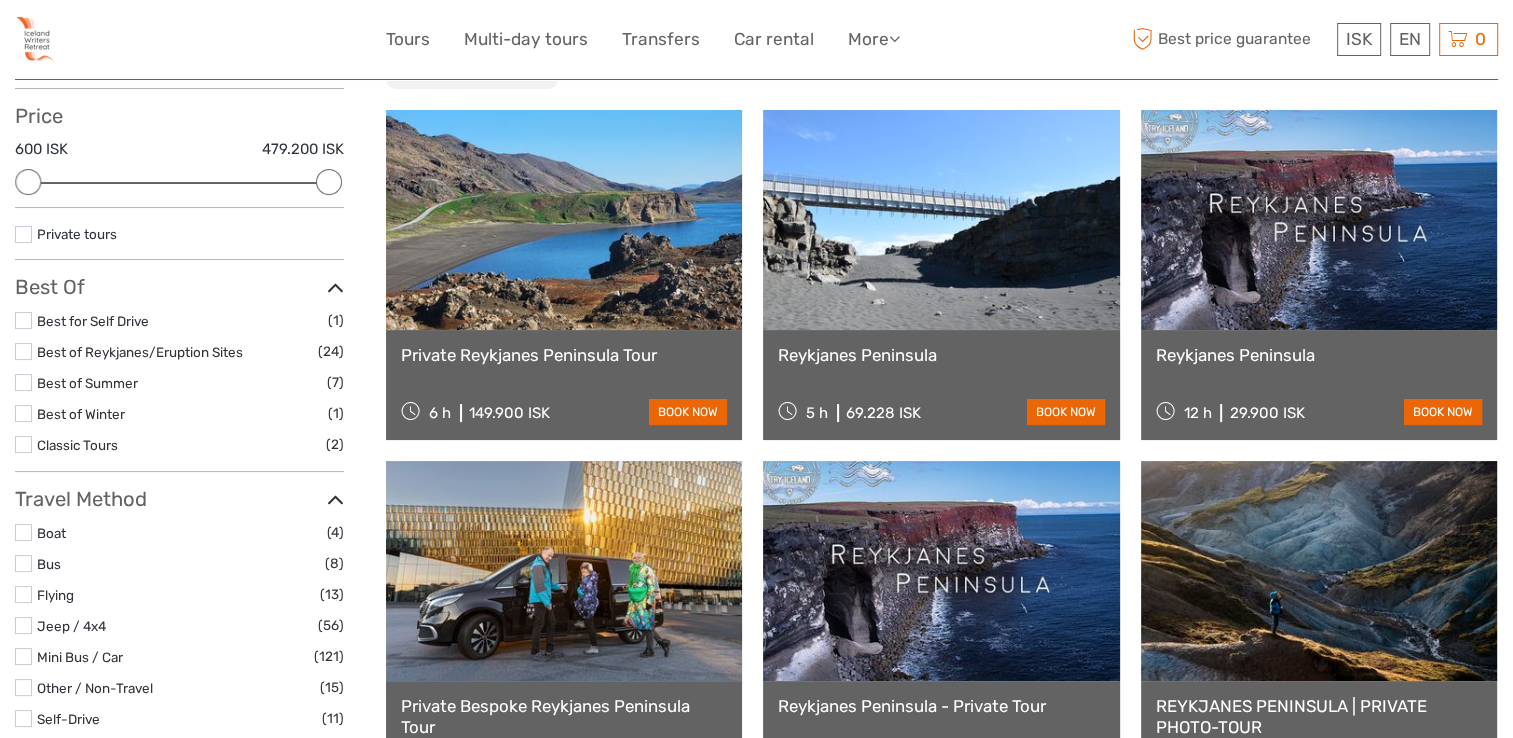 scroll, scrollTop: 0, scrollLeft: 0, axis: both 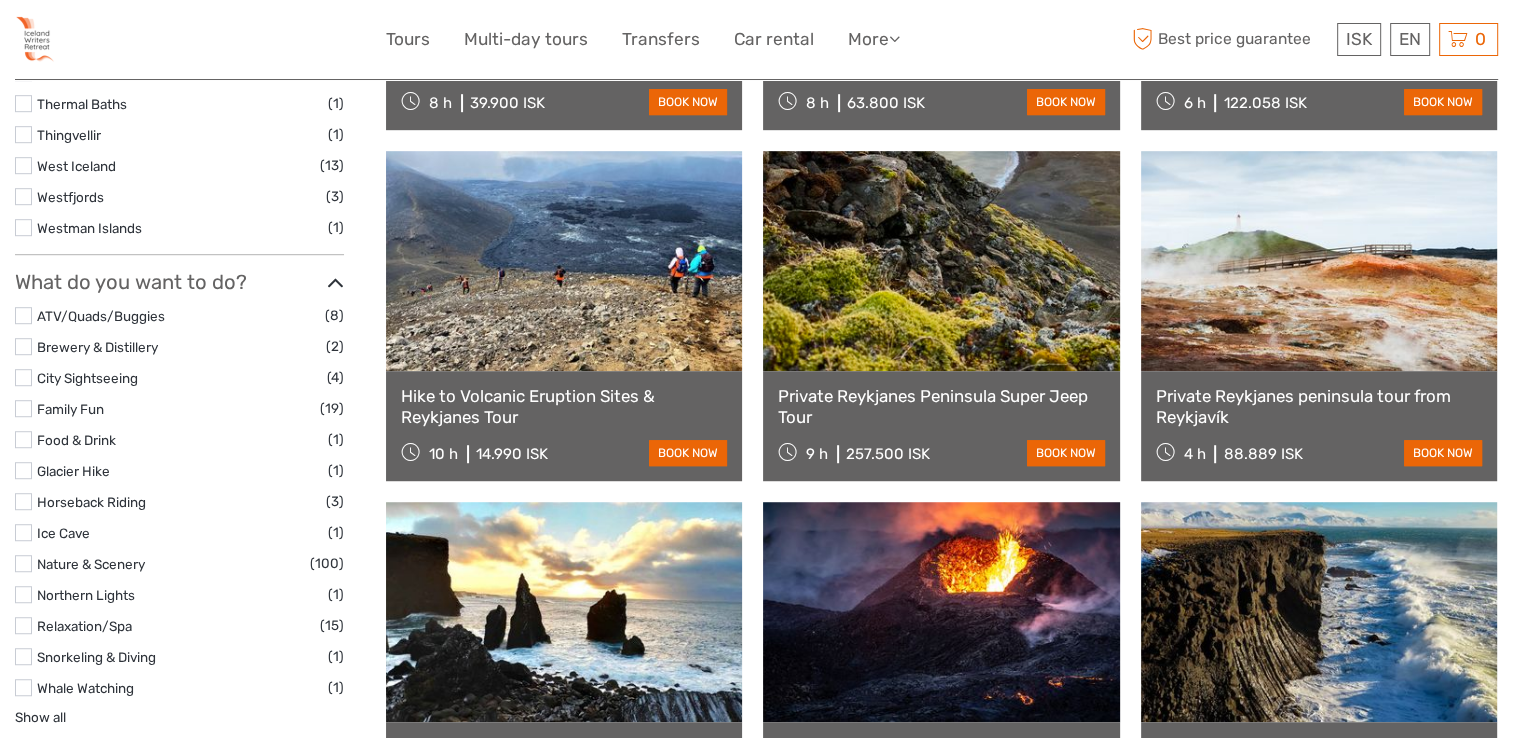 click at bounding box center [564, 261] 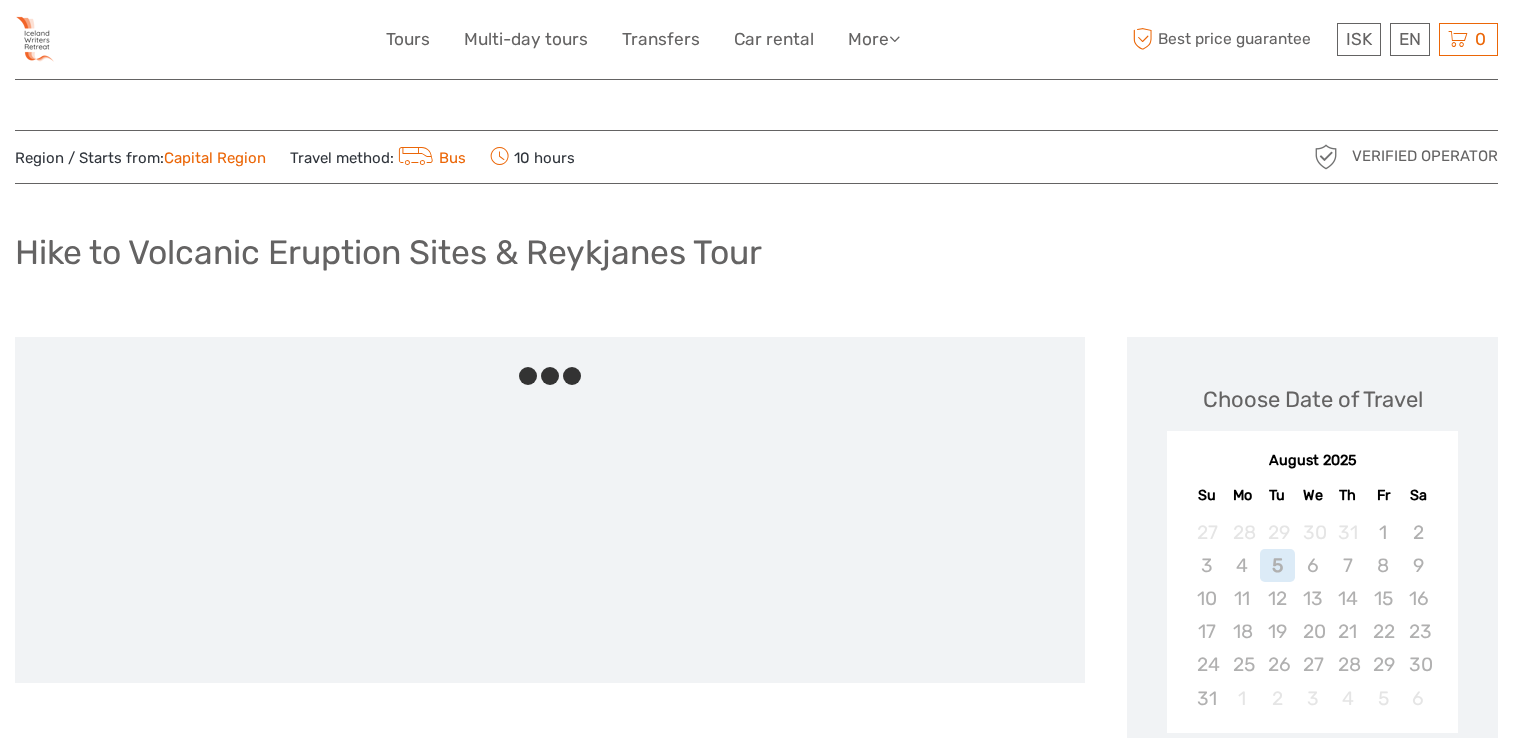 scroll, scrollTop: 0, scrollLeft: 0, axis: both 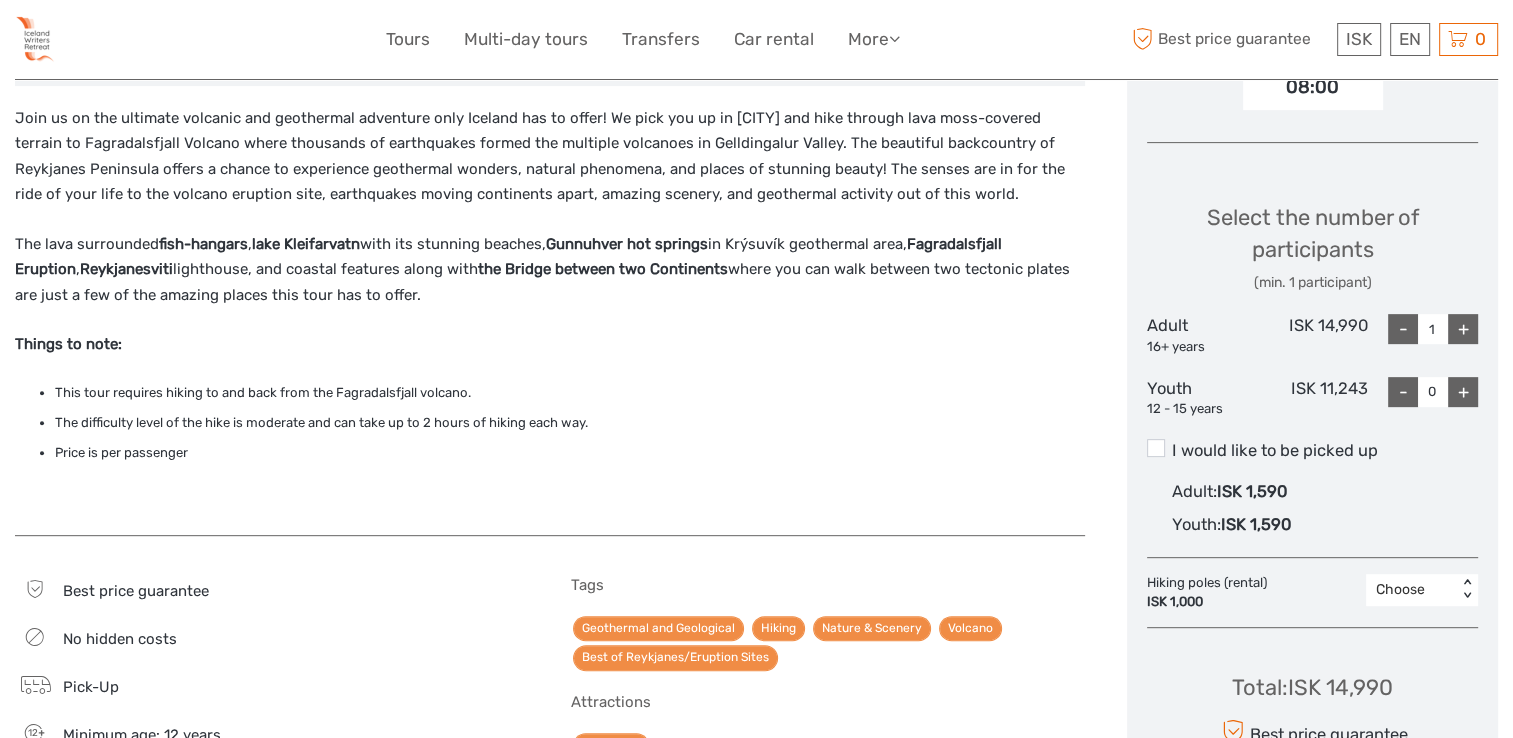 click on "1" at bounding box center [1433, 329] 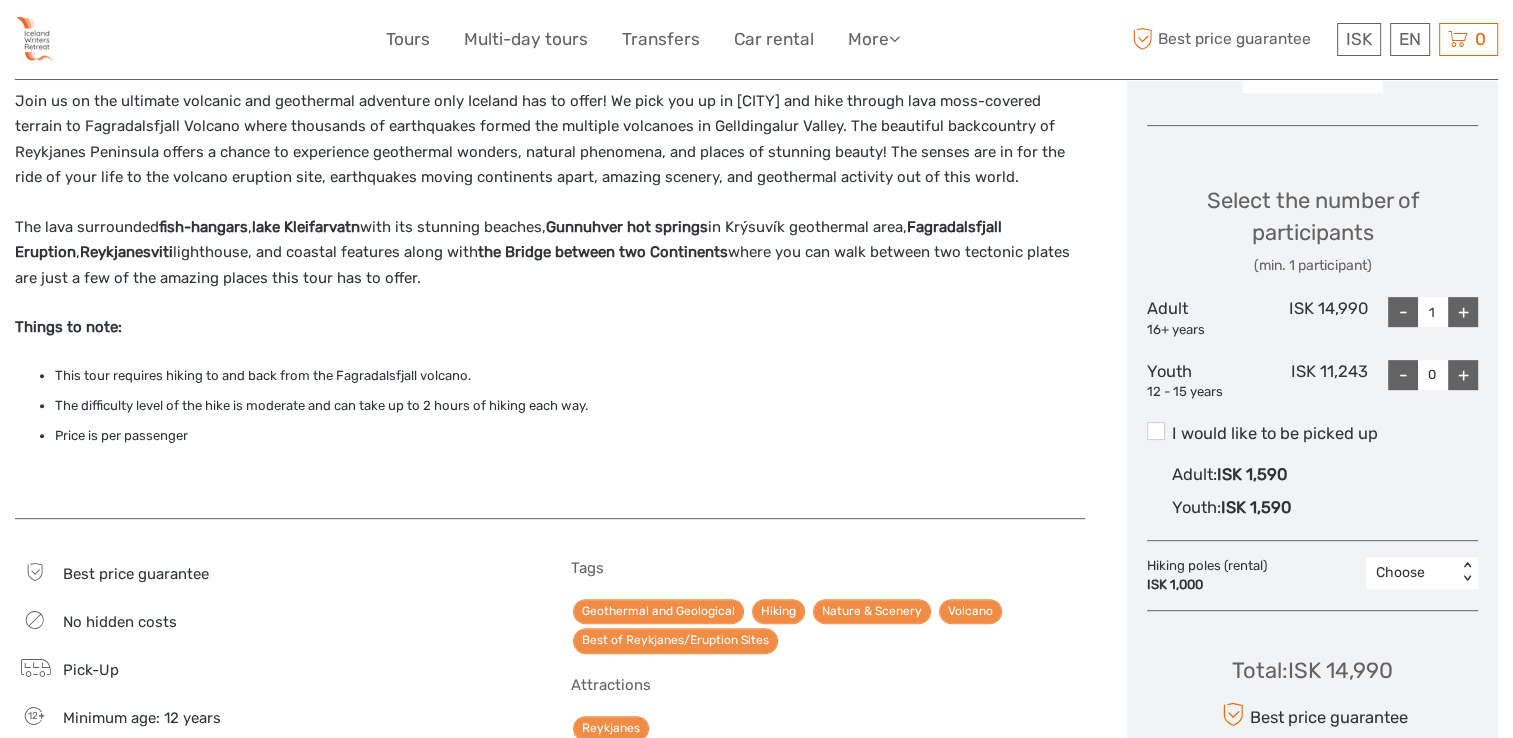 scroll, scrollTop: 775, scrollLeft: 0, axis: vertical 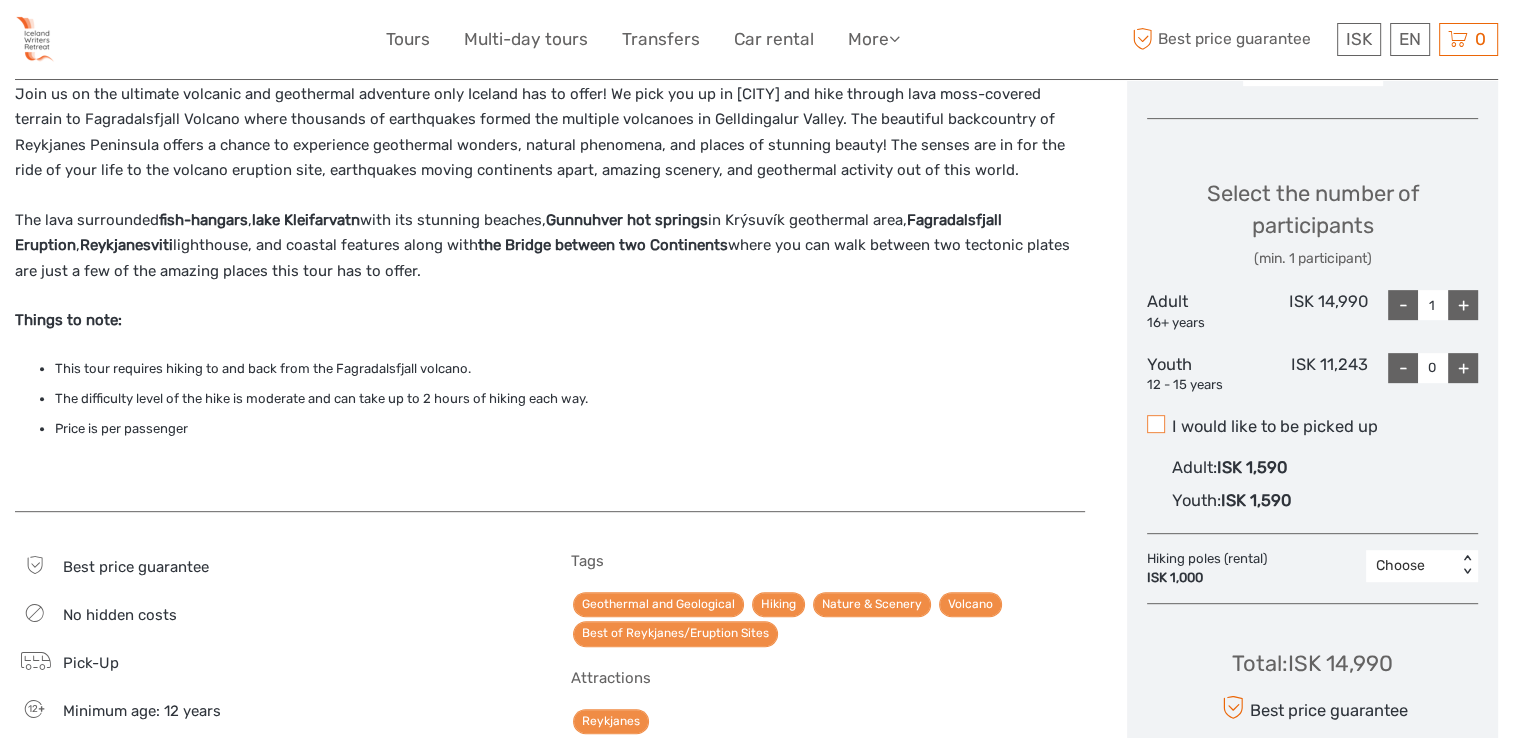 click at bounding box center [1156, 424] 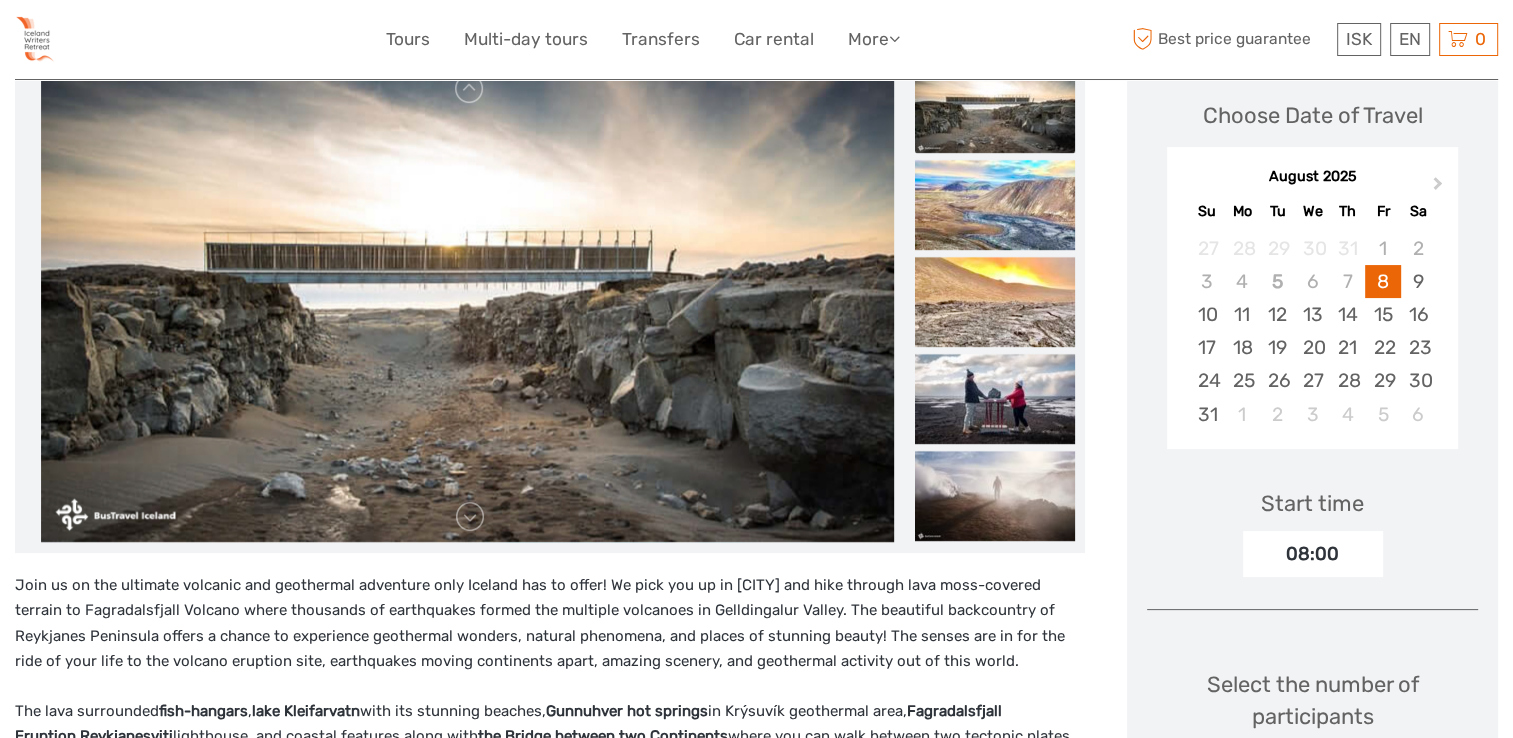 scroll, scrollTop: 267, scrollLeft: 0, axis: vertical 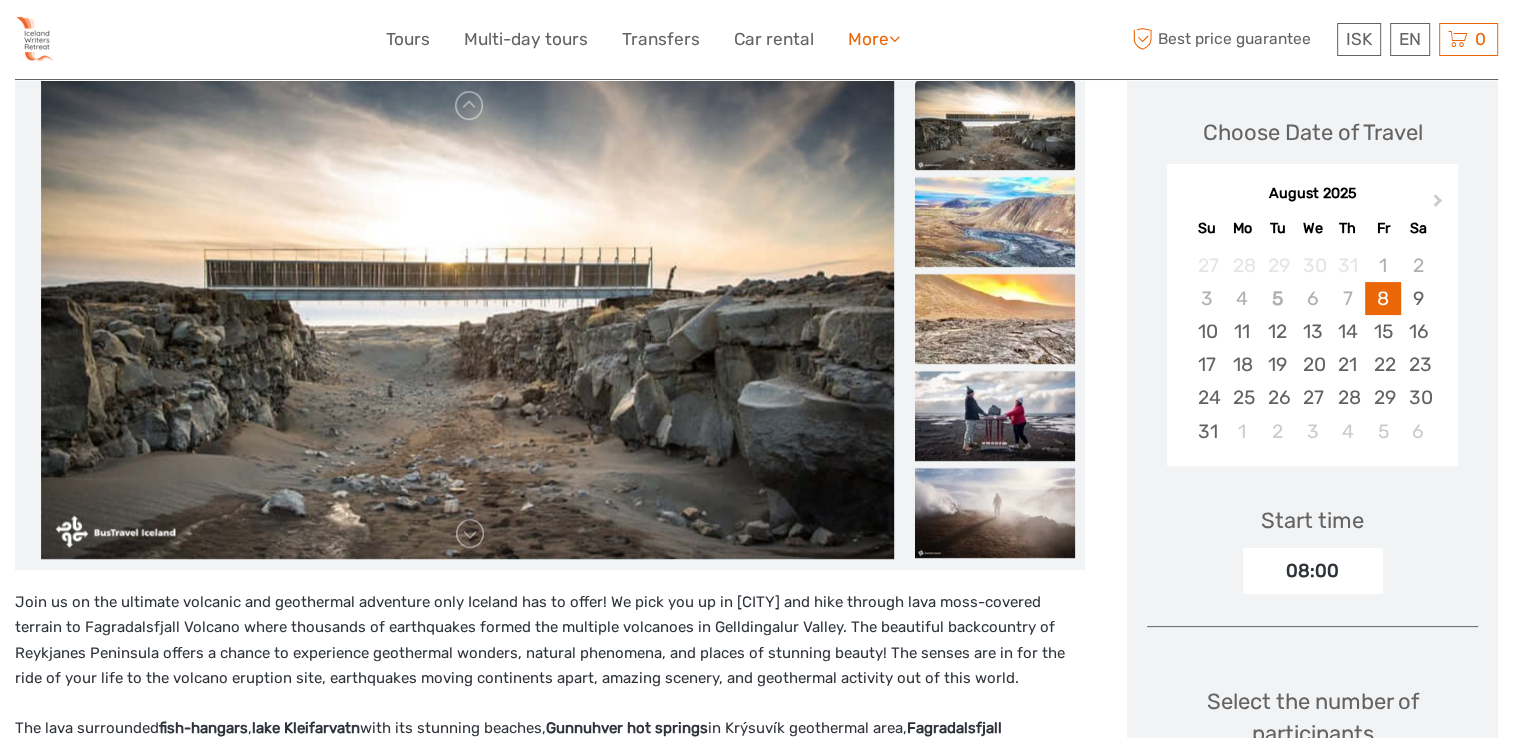 click at bounding box center [894, 38] 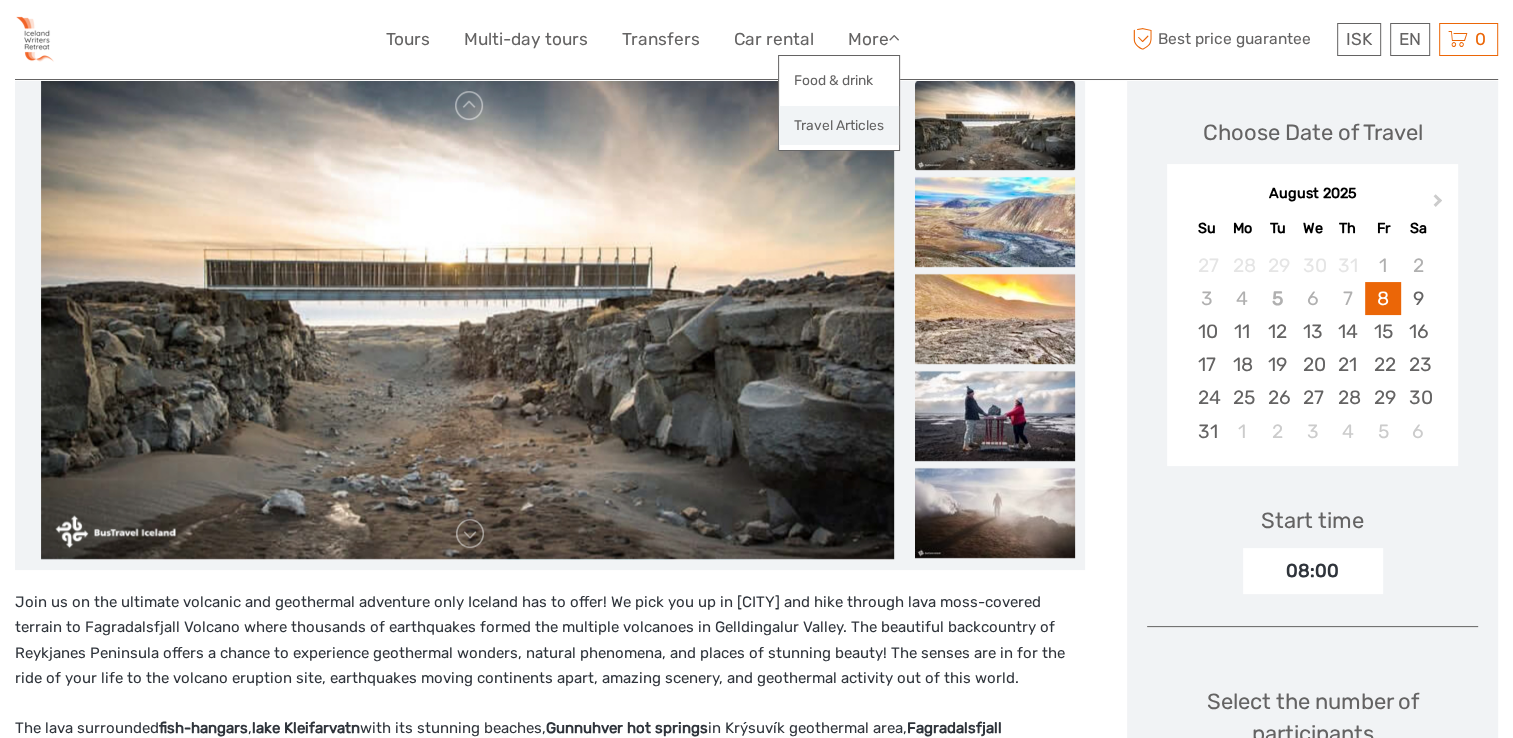click on "Travel Articles" at bounding box center [839, 125] 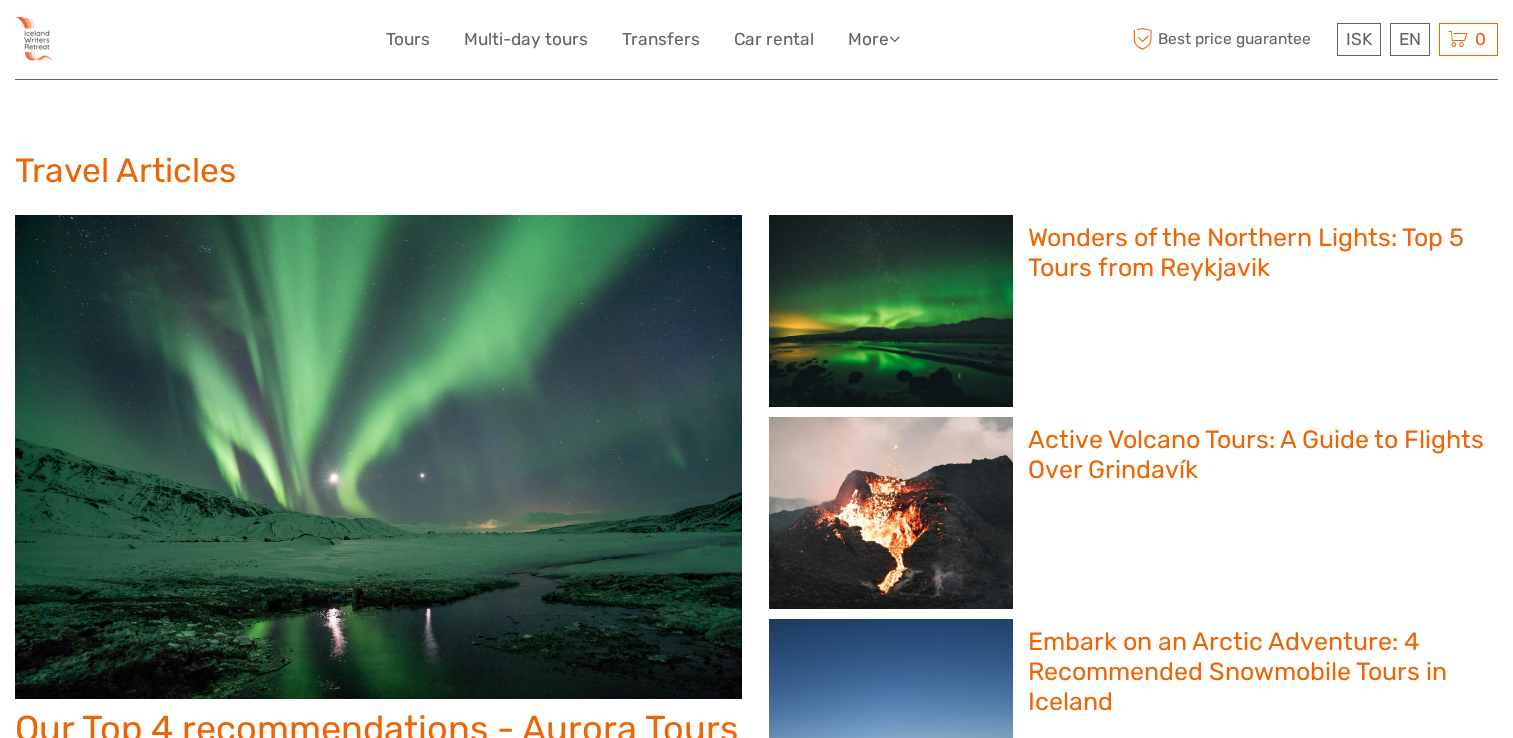 scroll, scrollTop: 0, scrollLeft: 0, axis: both 